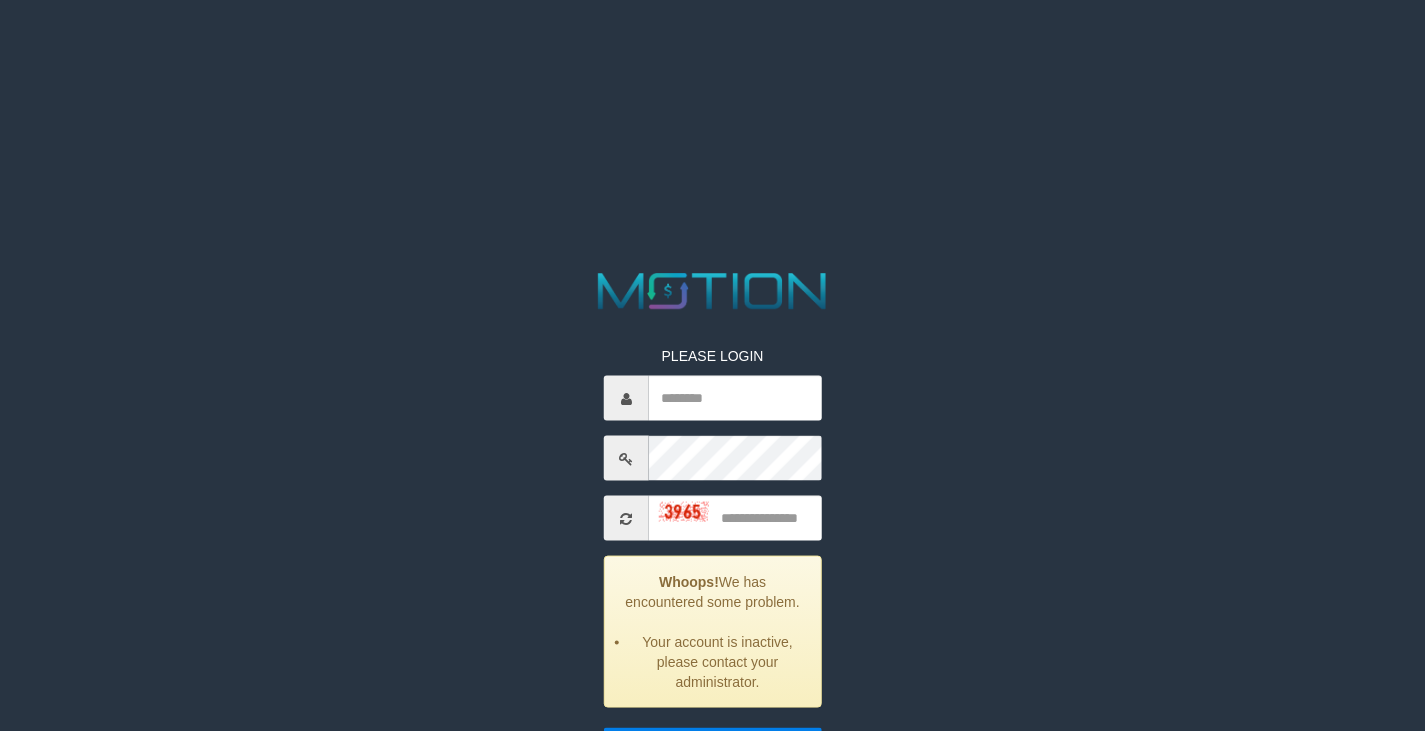 scroll, scrollTop: 0, scrollLeft: 0, axis: both 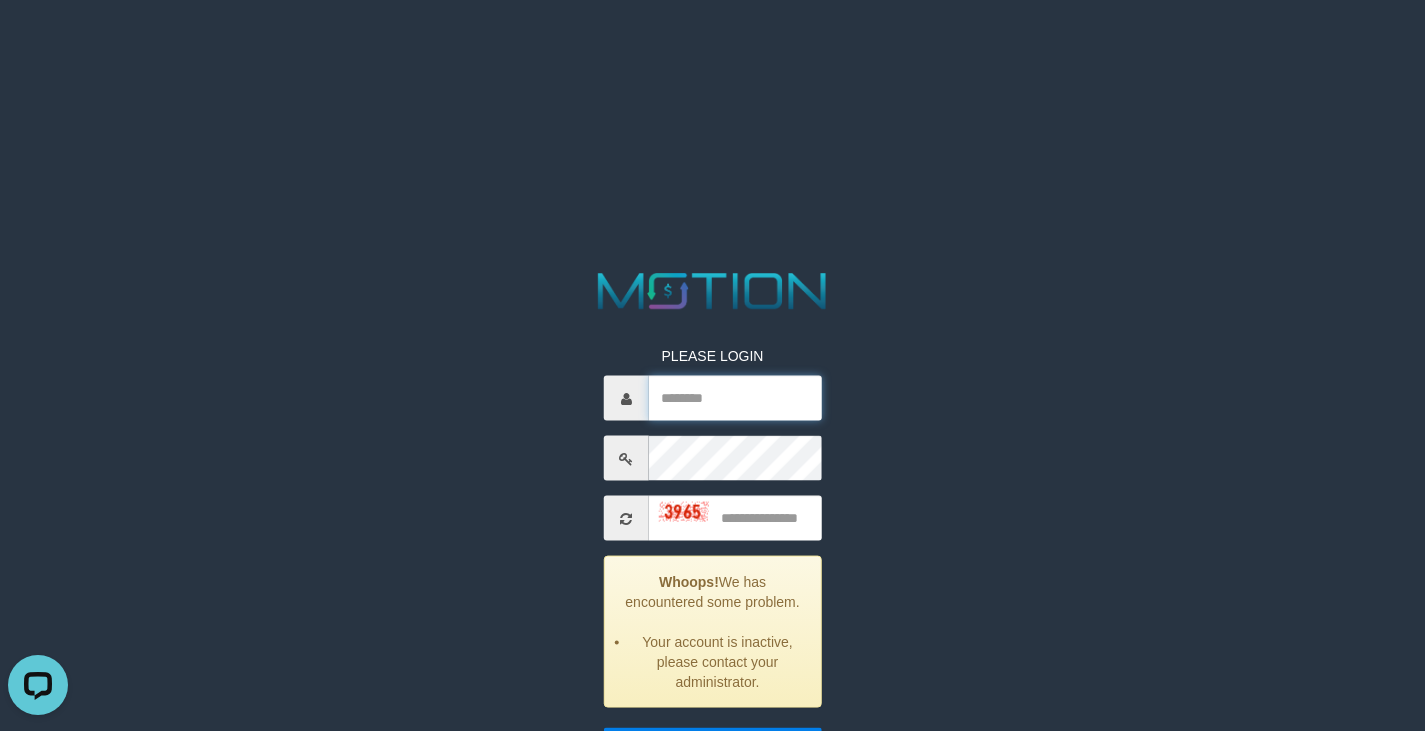 type on "******" 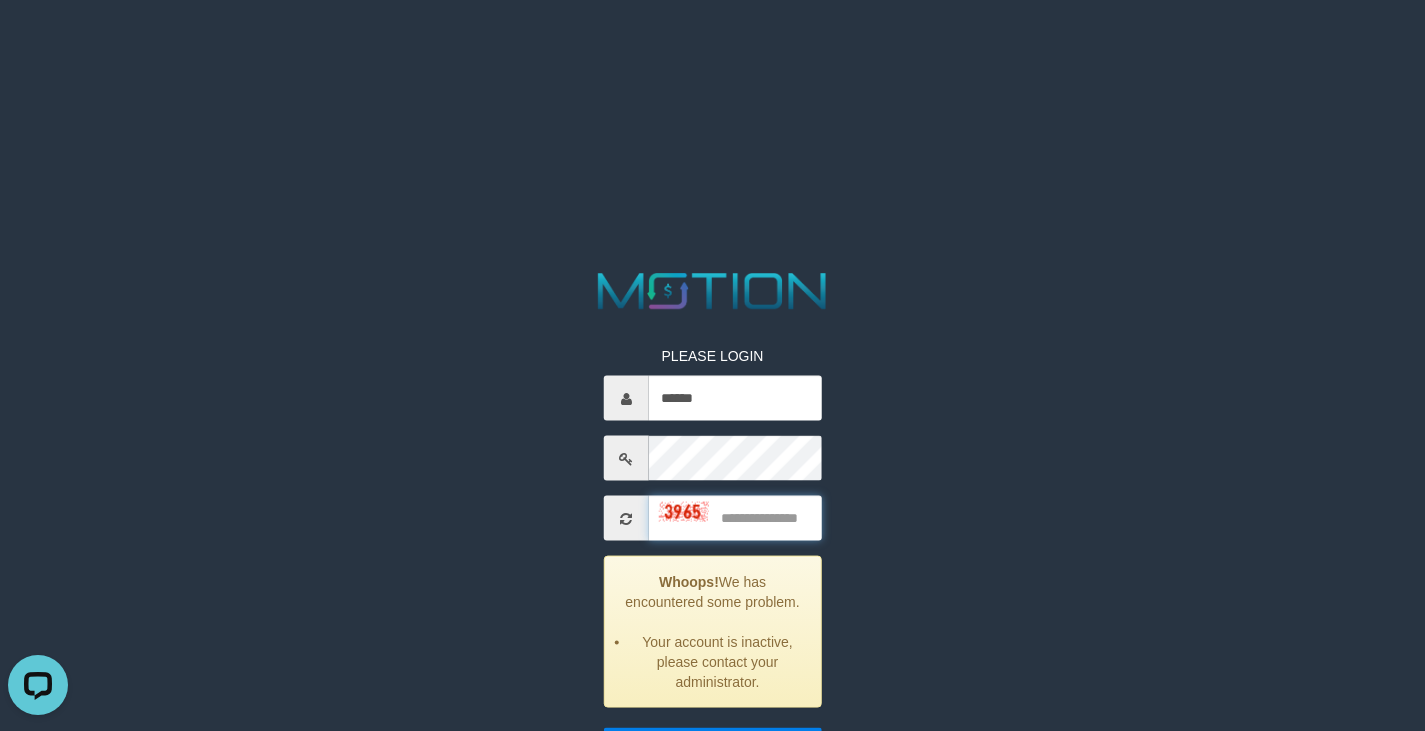 click at bounding box center (735, 518) 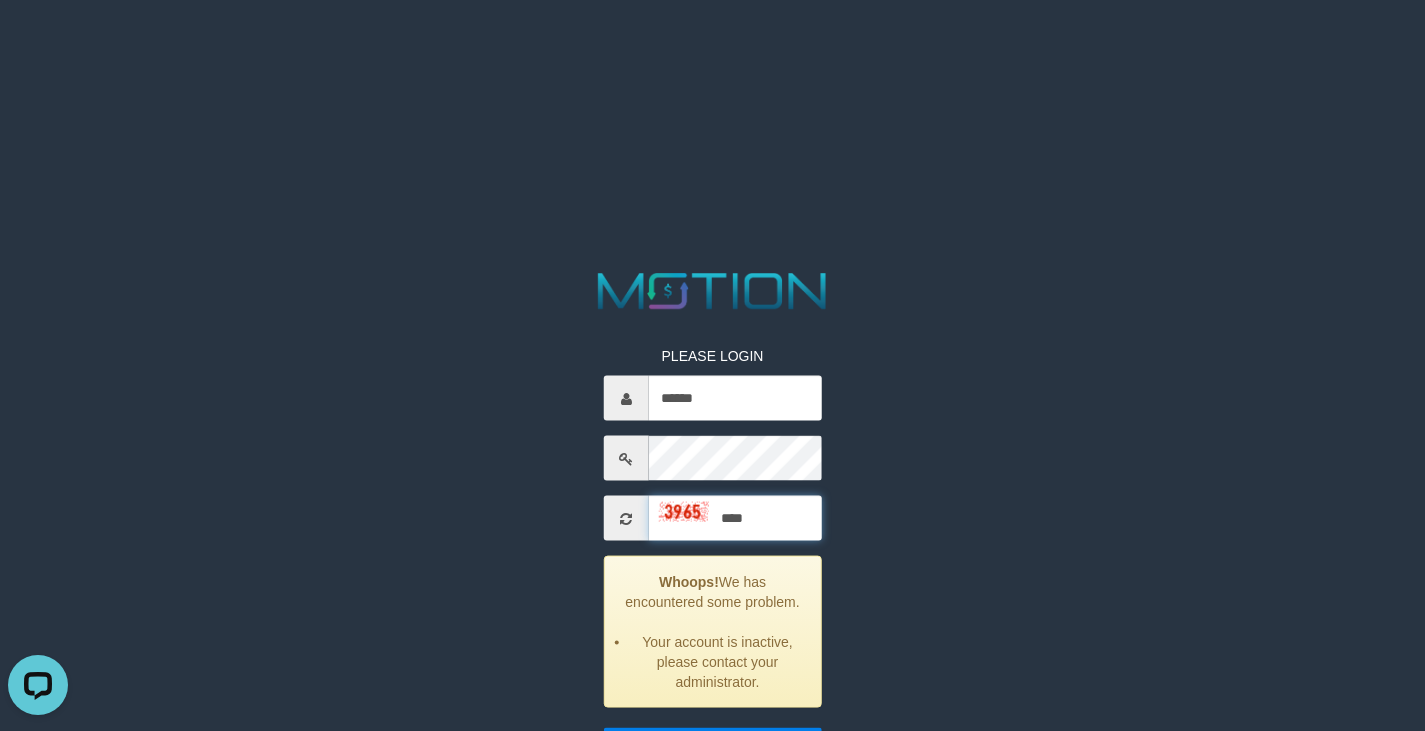 type on "****" 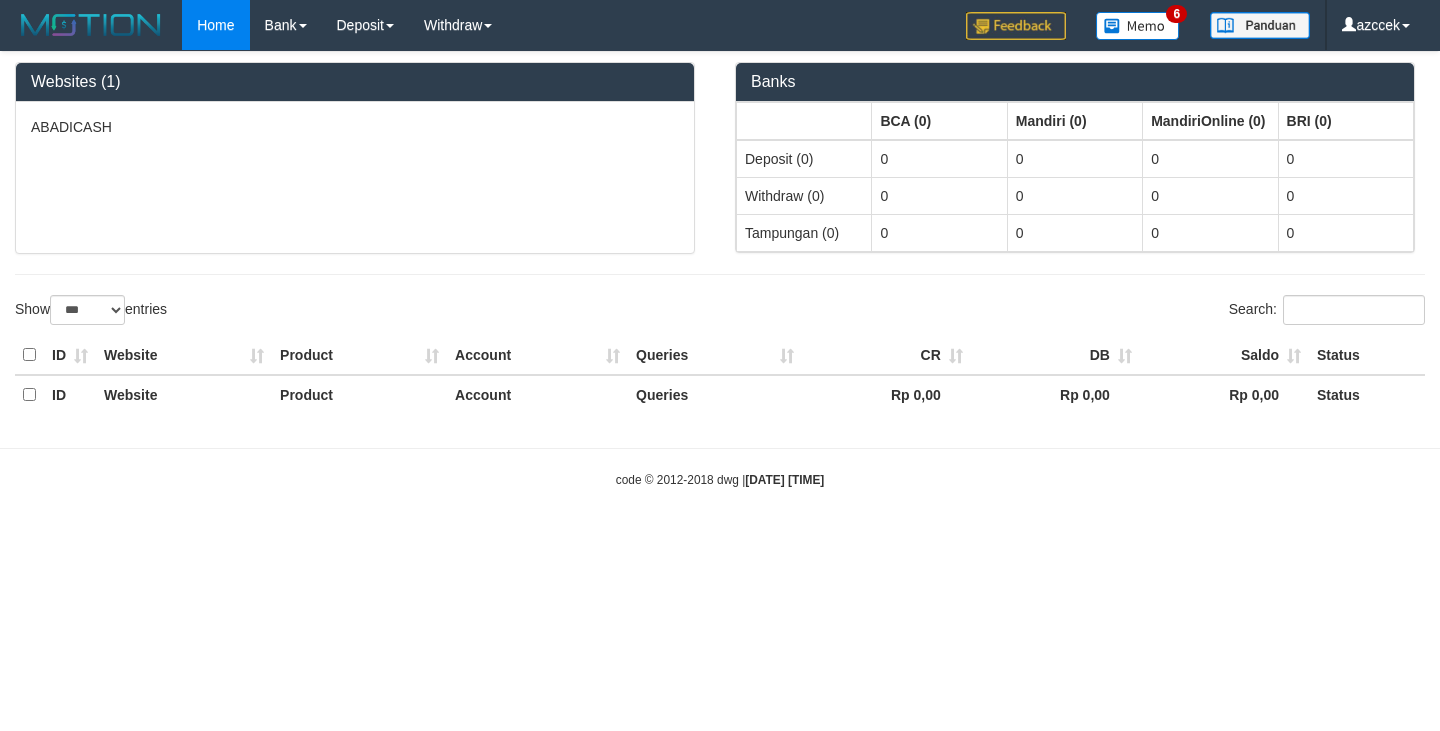 select on "***" 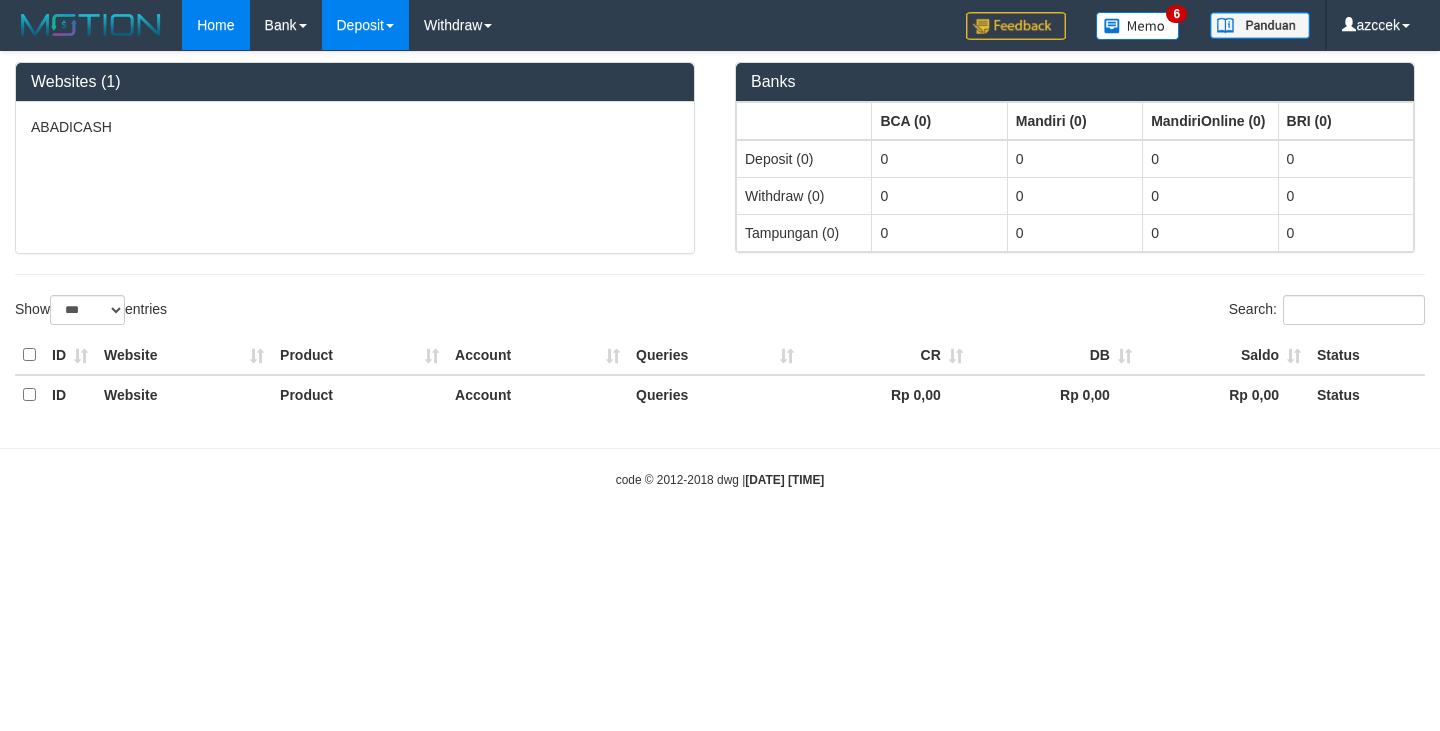scroll, scrollTop: 0, scrollLeft: 0, axis: both 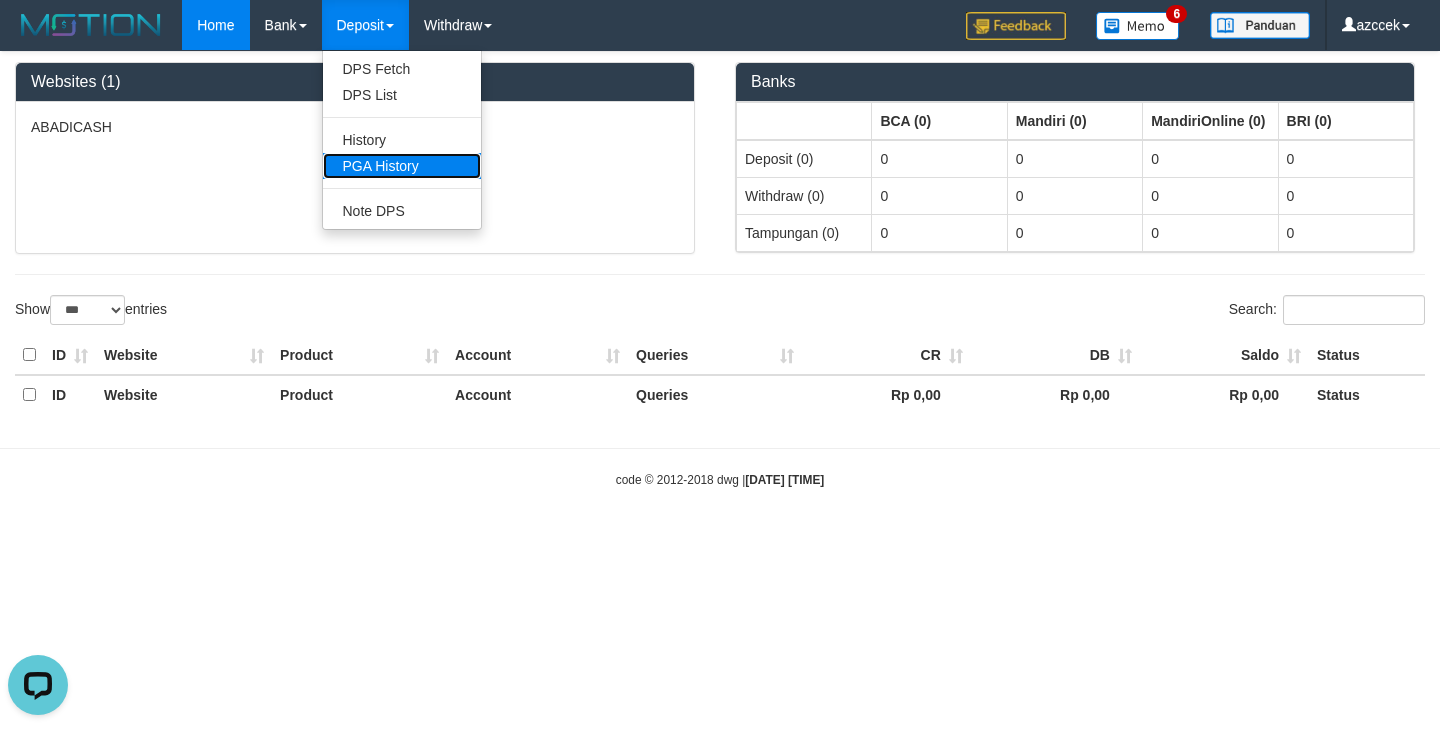 click on "PGA History" at bounding box center (402, 166) 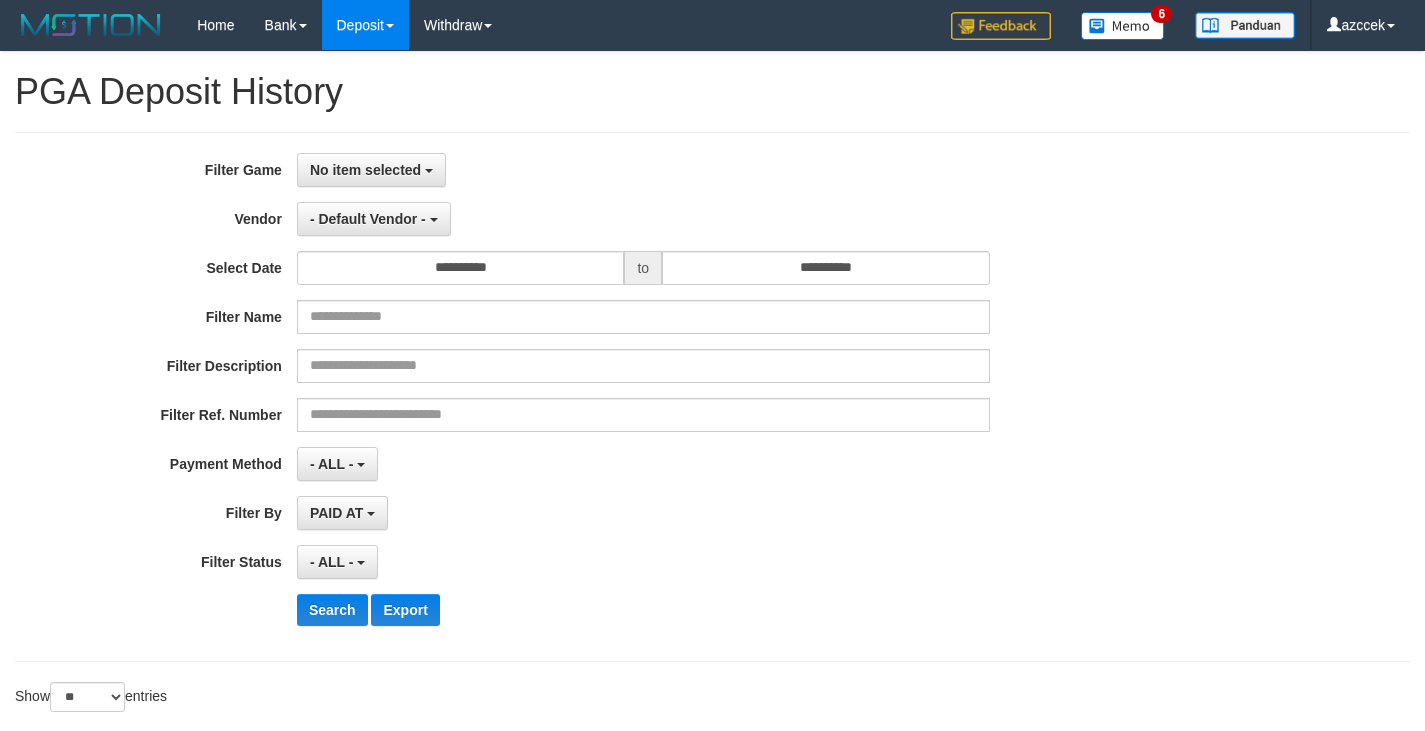 select 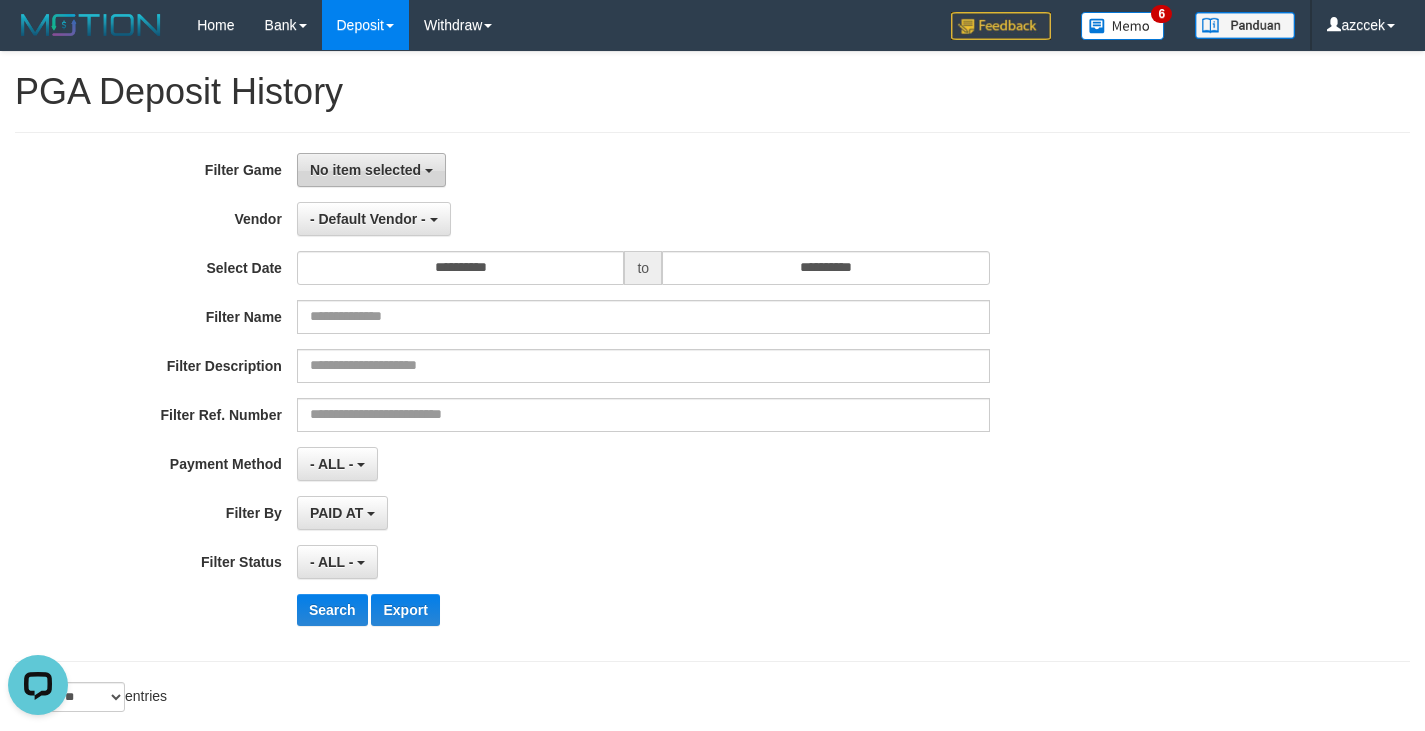 scroll, scrollTop: 0, scrollLeft: 0, axis: both 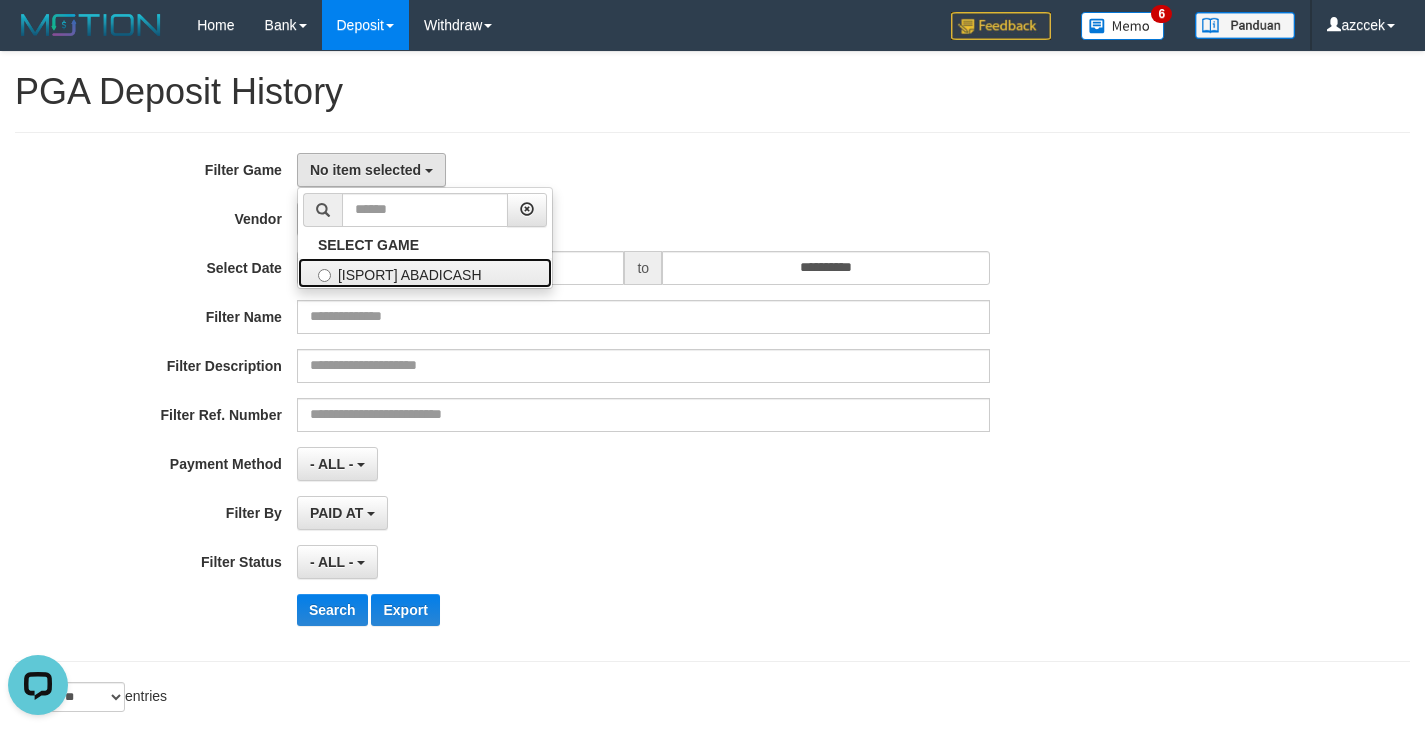 click on "[ISPORT] ABADICASH" at bounding box center [425, 273] 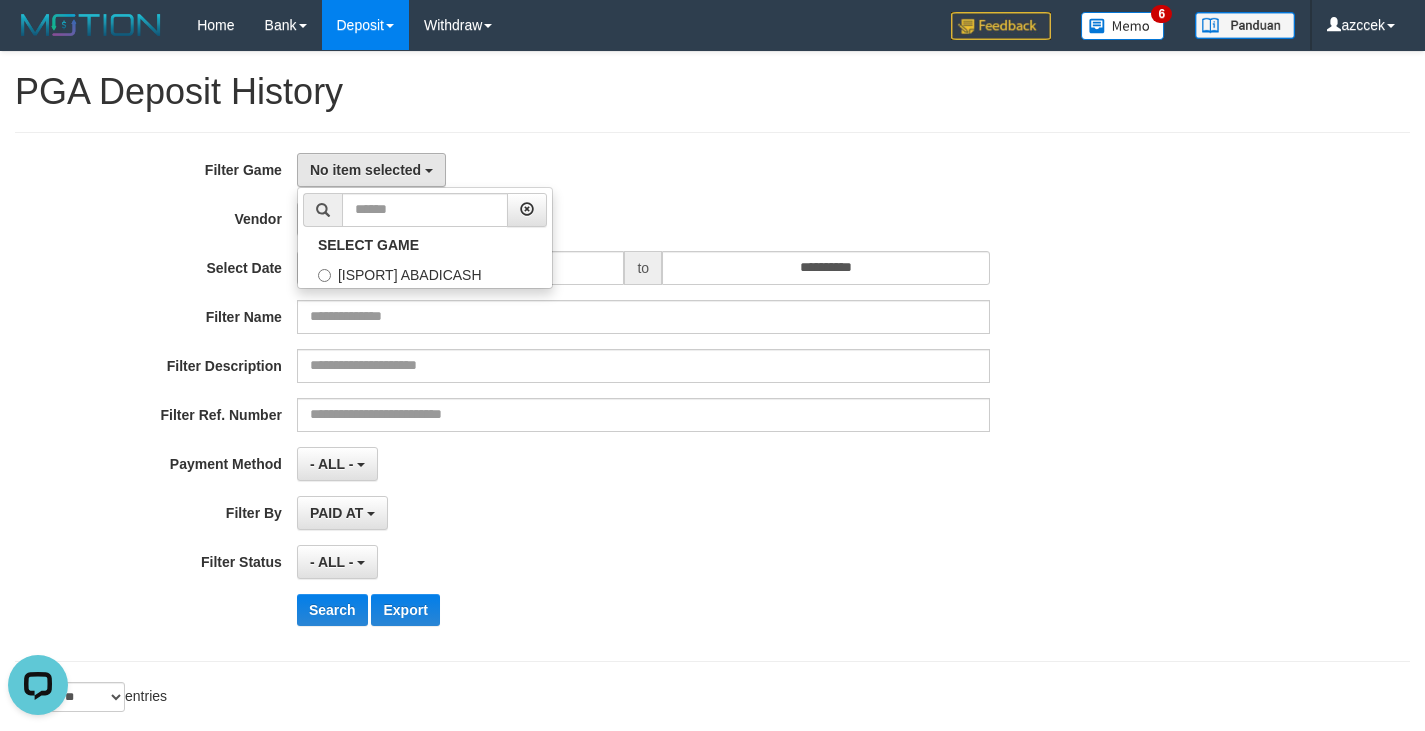 select on "***" 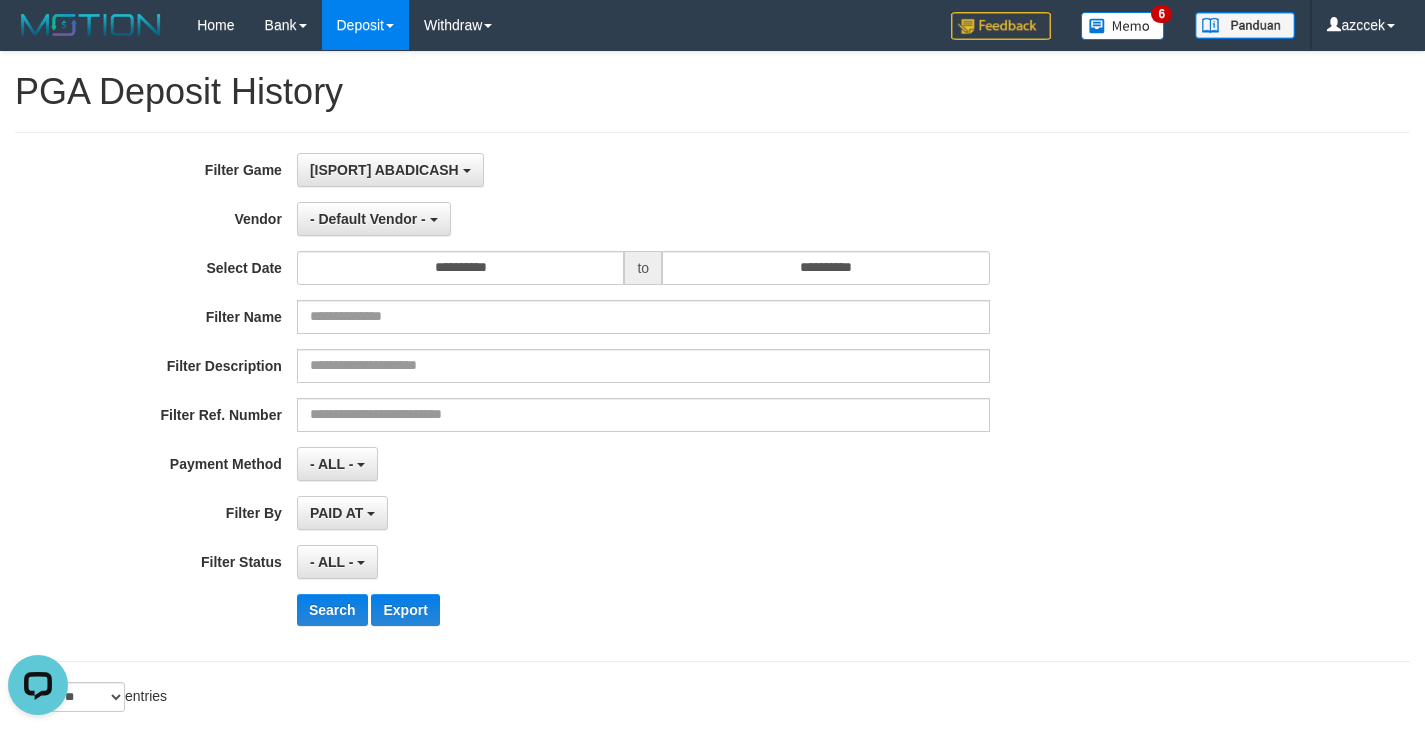 scroll, scrollTop: 18, scrollLeft: 0, axis: vertical 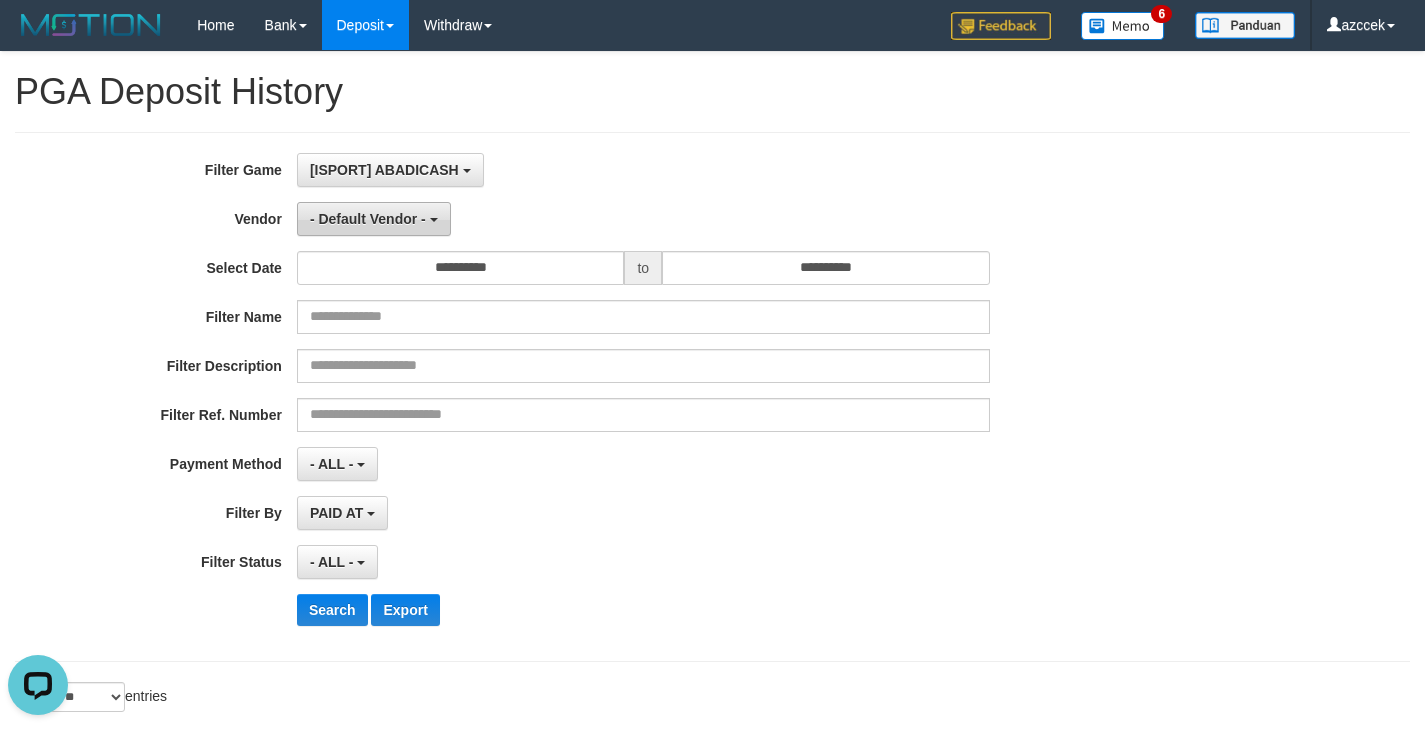 click on "- Default Vendor -" at bounding box center (368, 219) 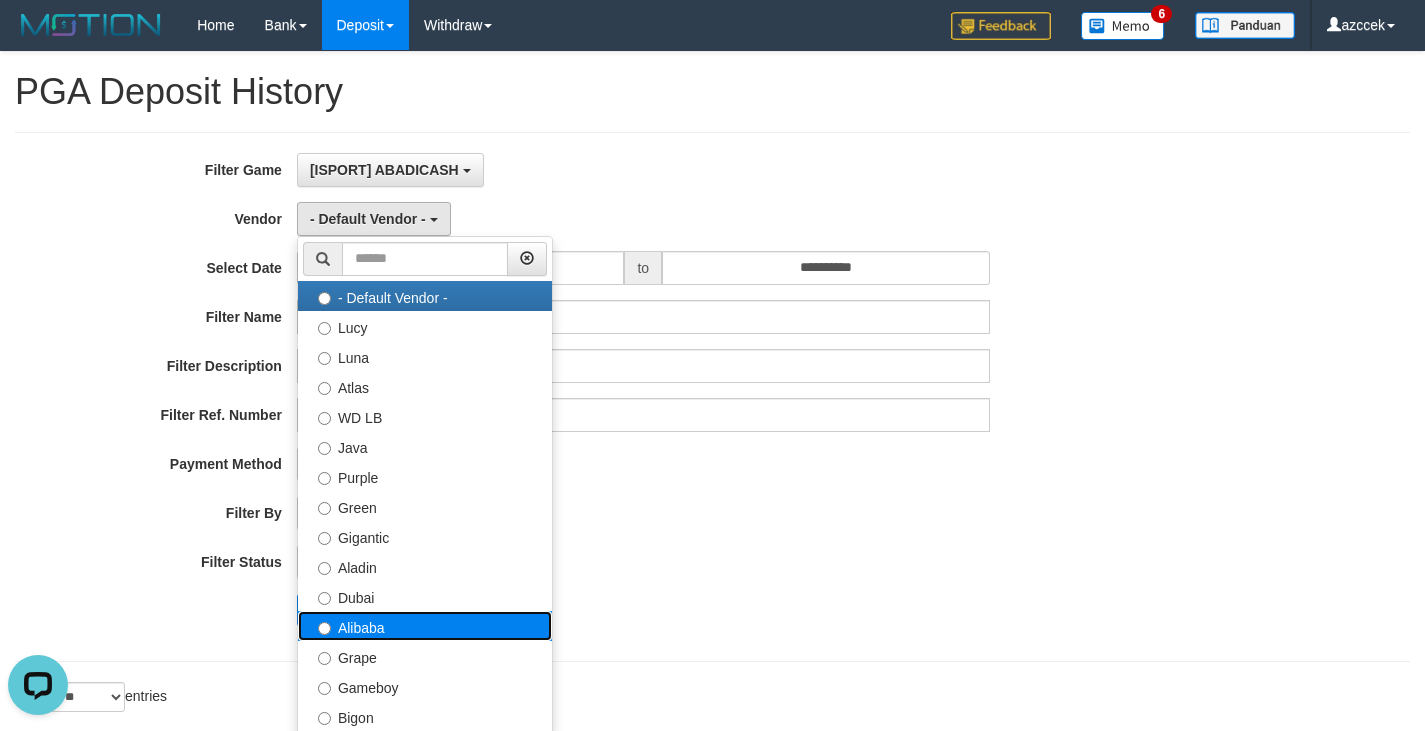 click on "Alibaba" at bounding box center [425, 626] 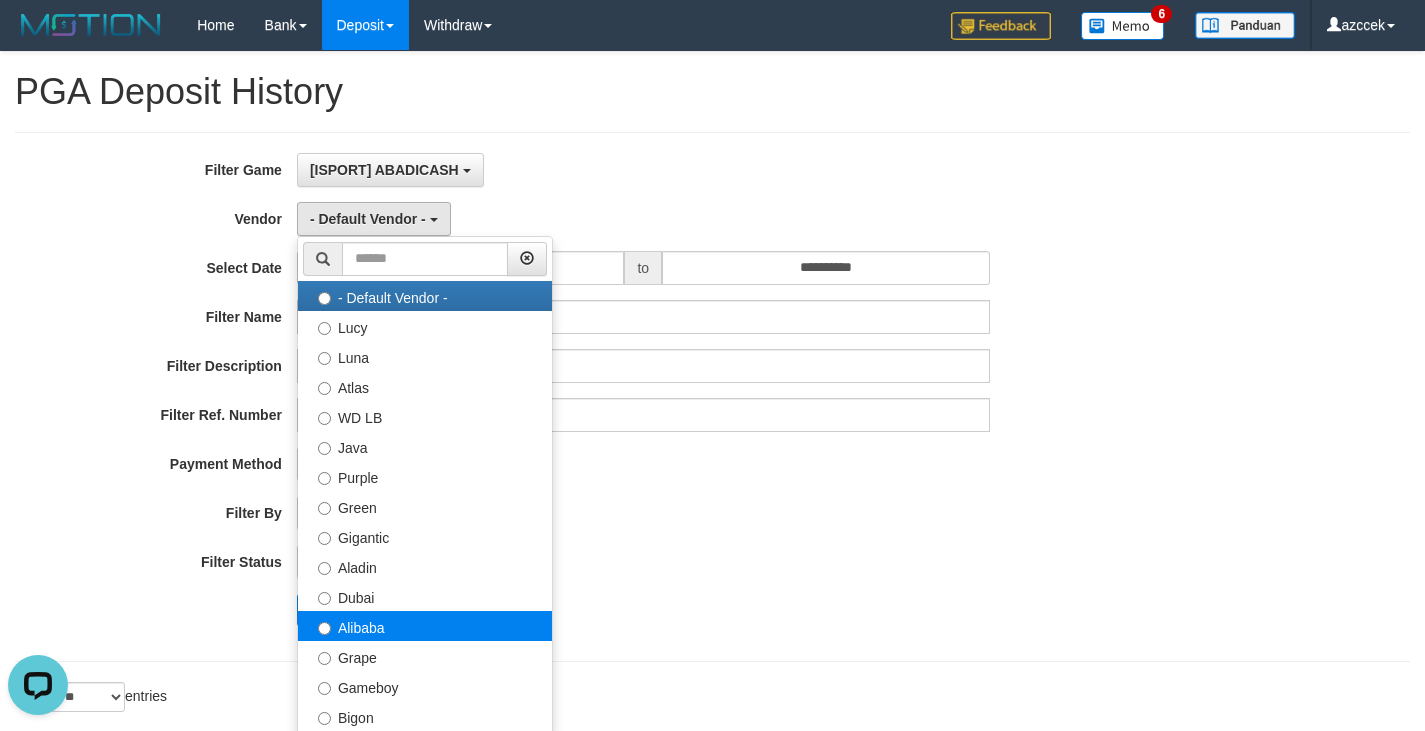 select on "**********" 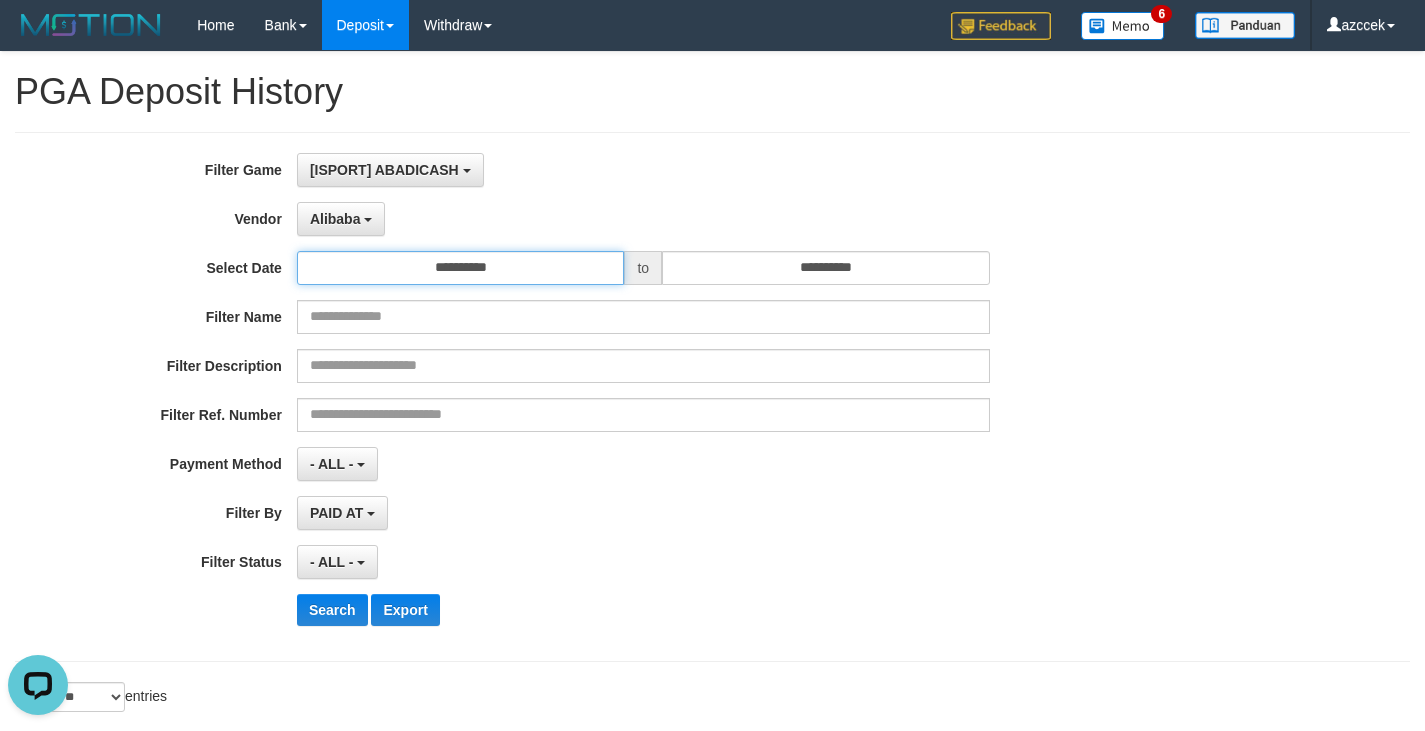 click on "**********" at bounding box center (461, 268) 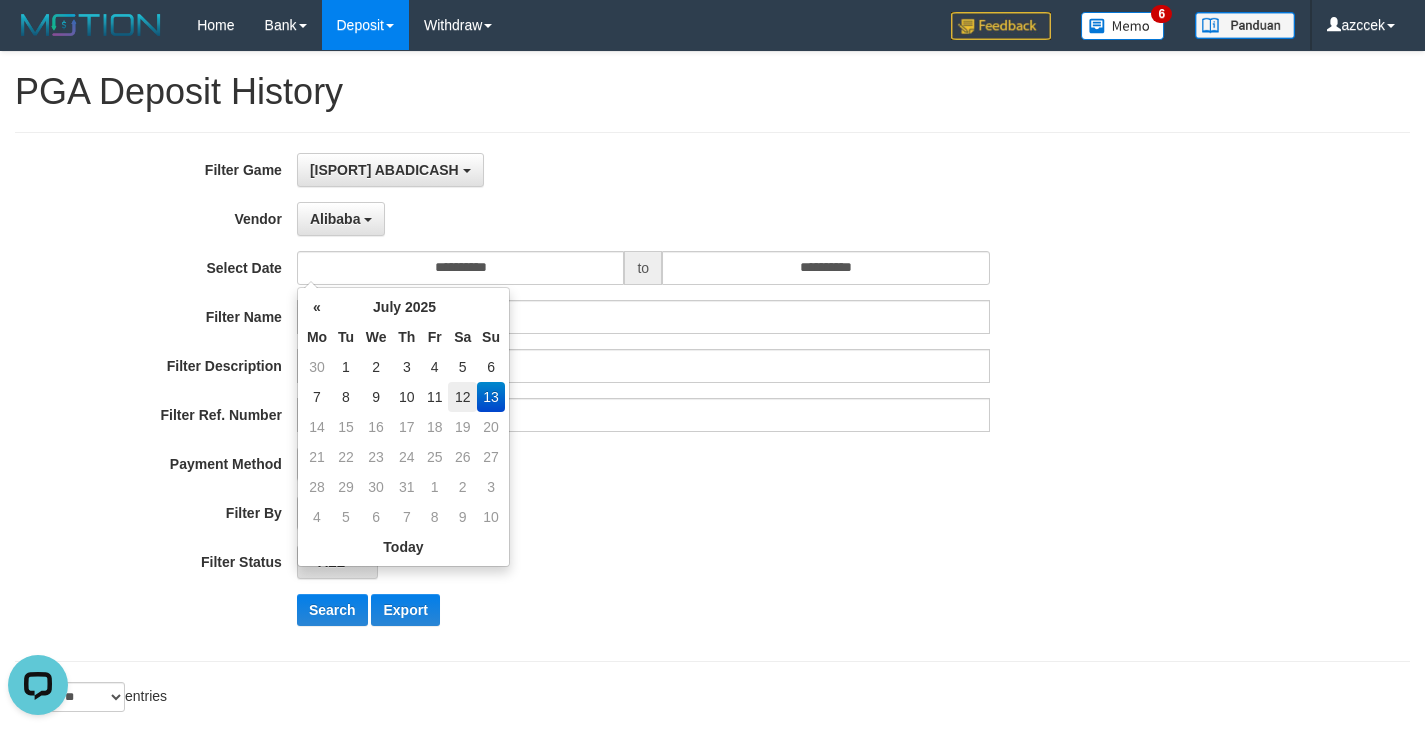 click on "12" at bounding box center (462, 397) 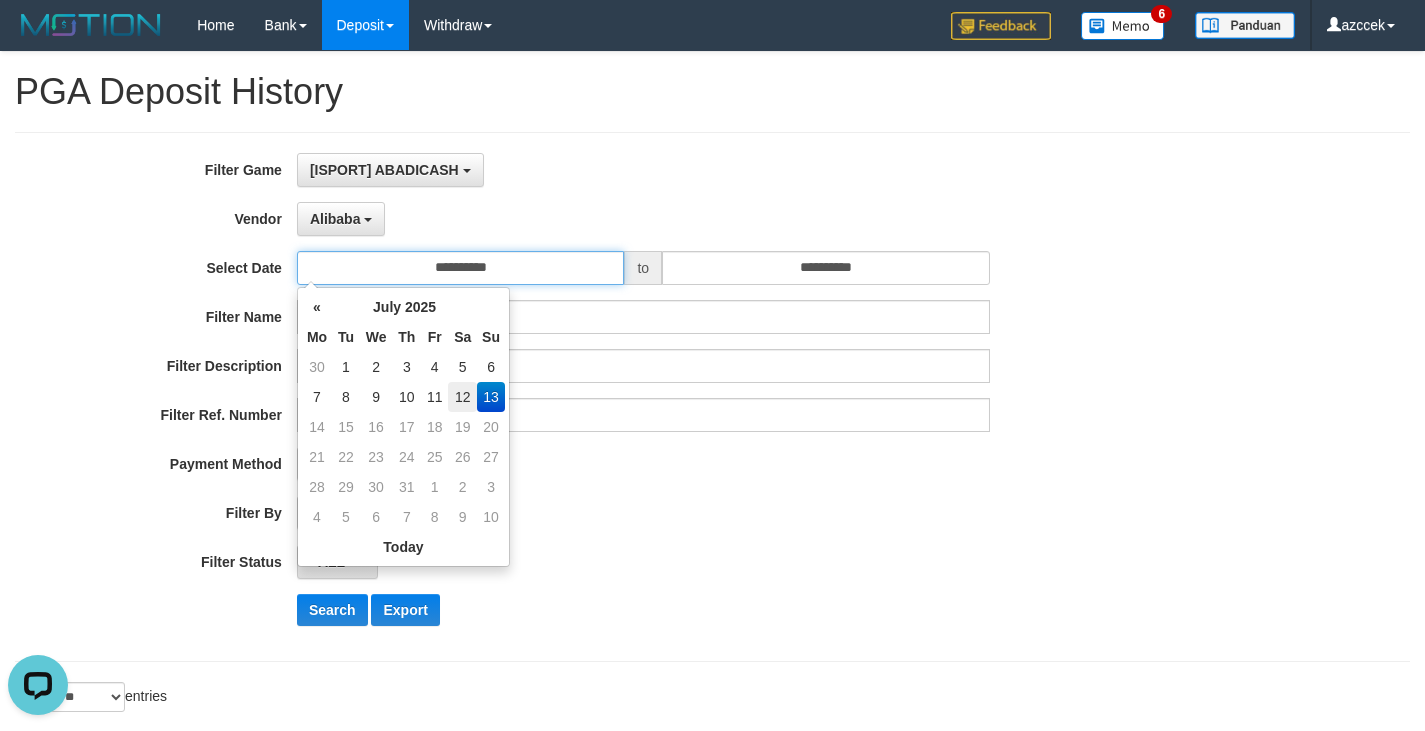 type on "**********" 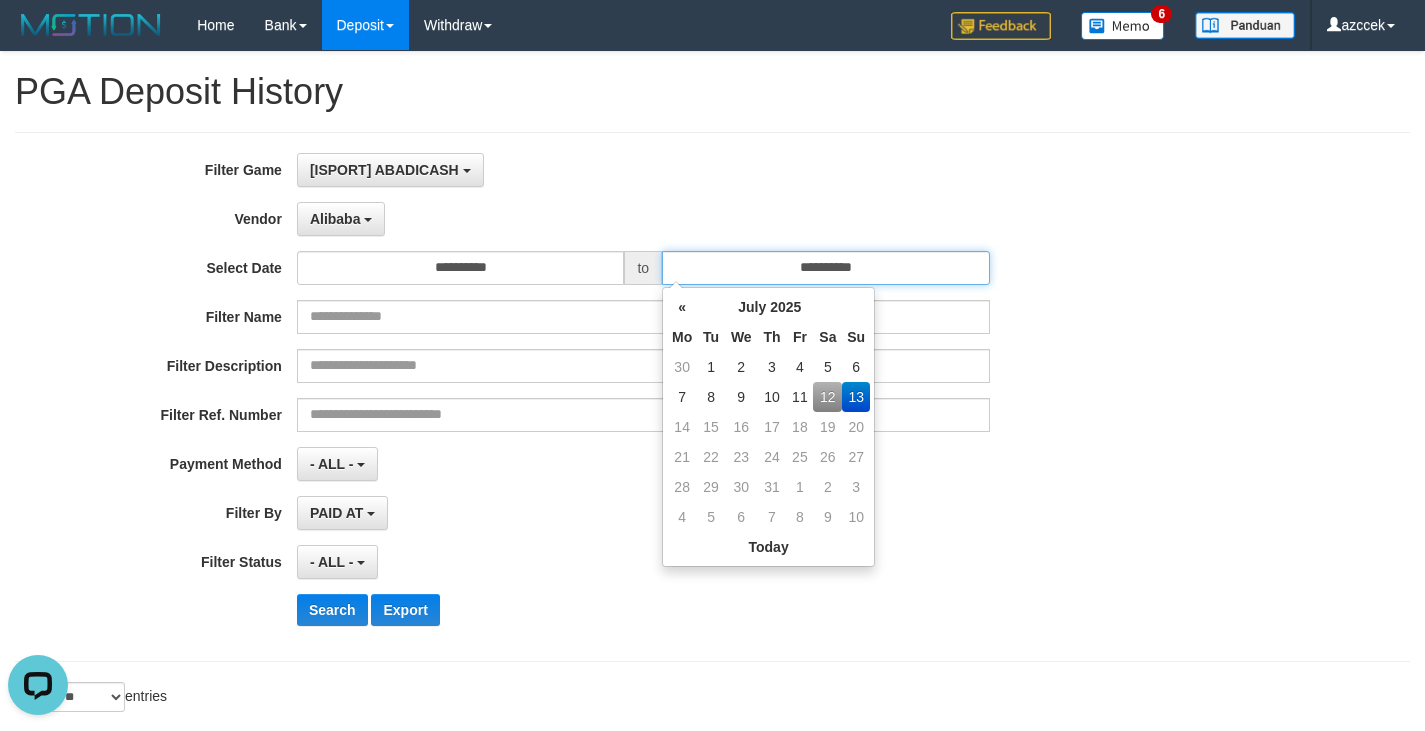 click on "**********" at bounding box center (826, 268) 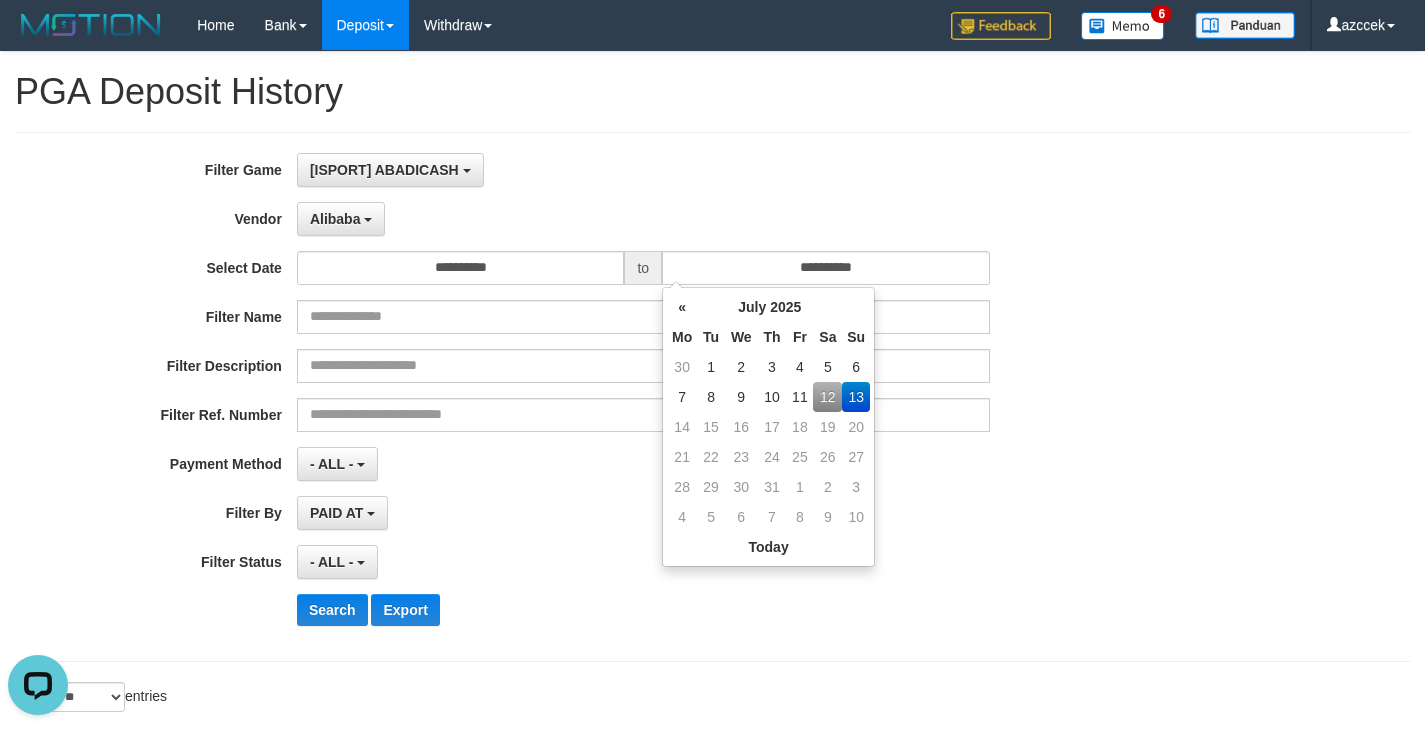 click on "12" at bounding box center [827, 397] 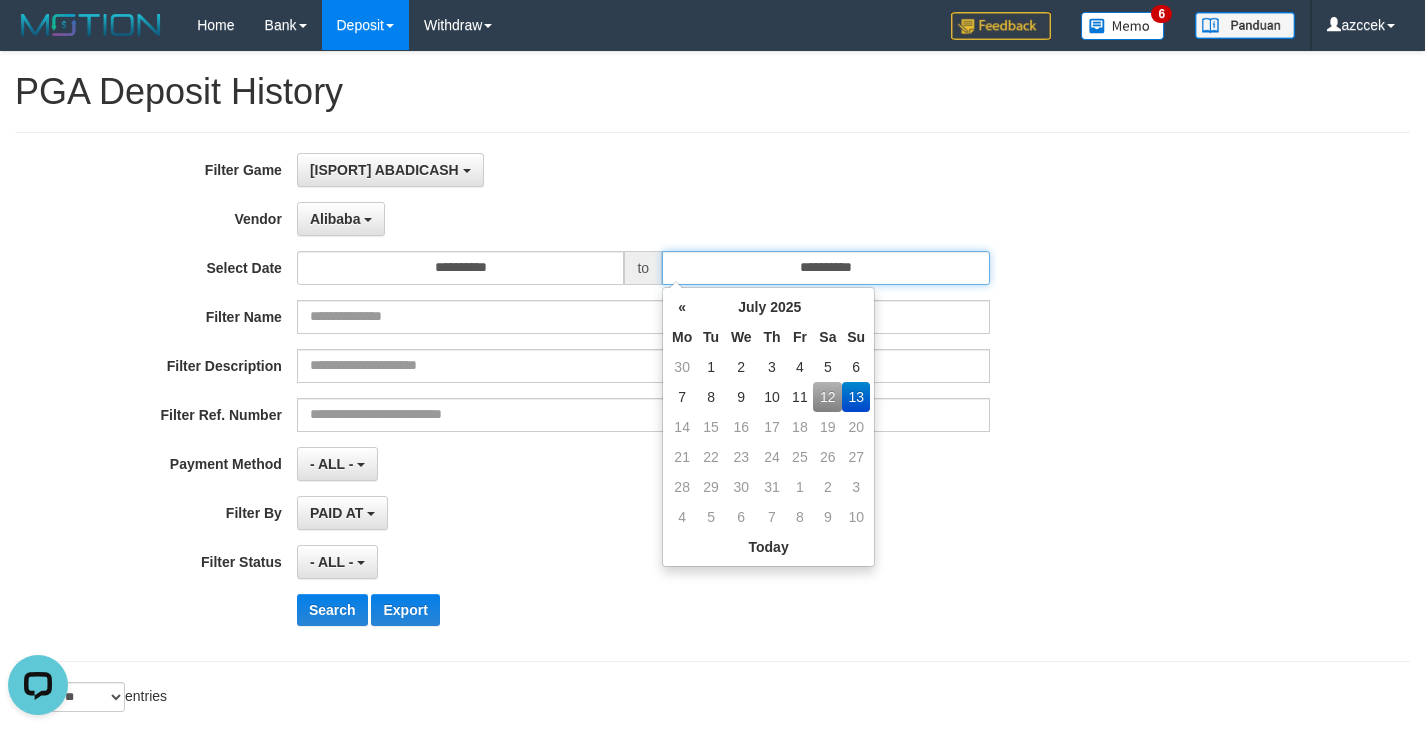 type on "**********" 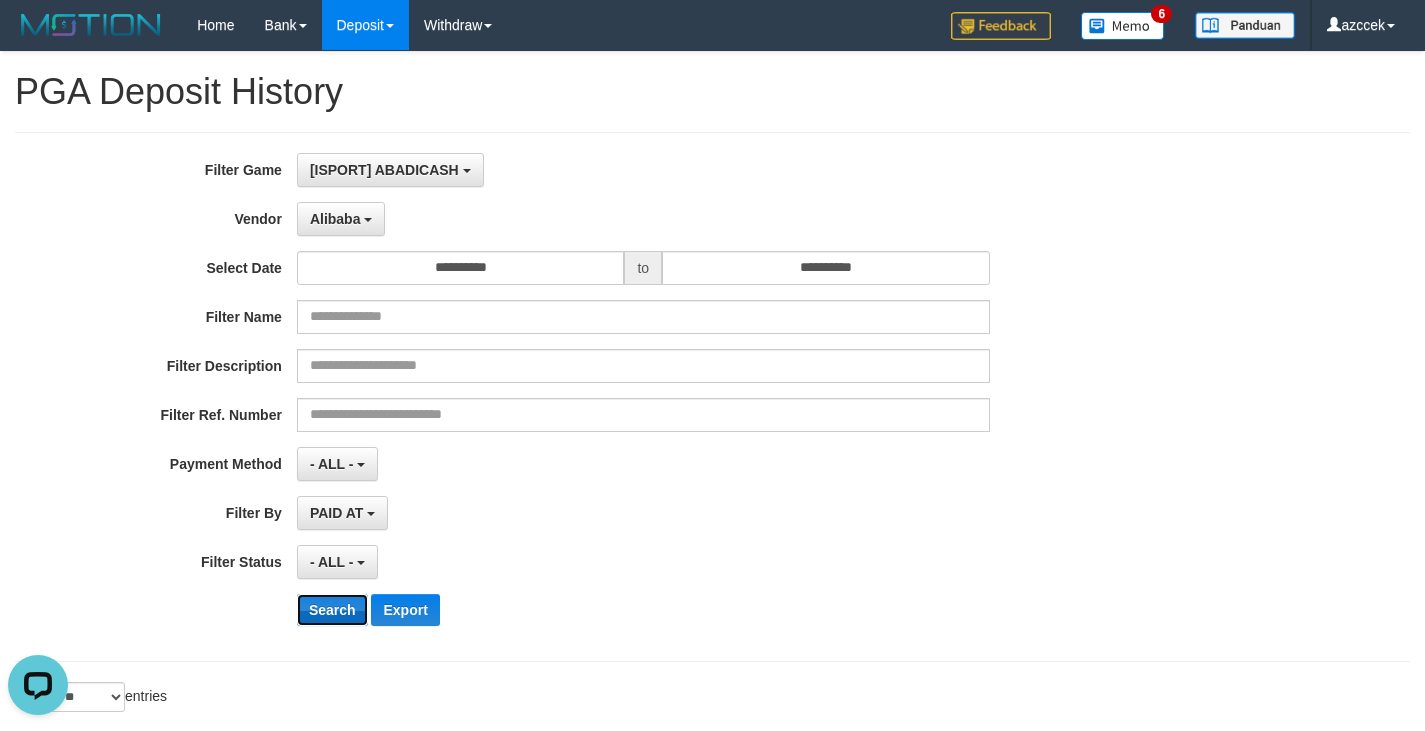 click on "Search" at bounding box center [332, 610] 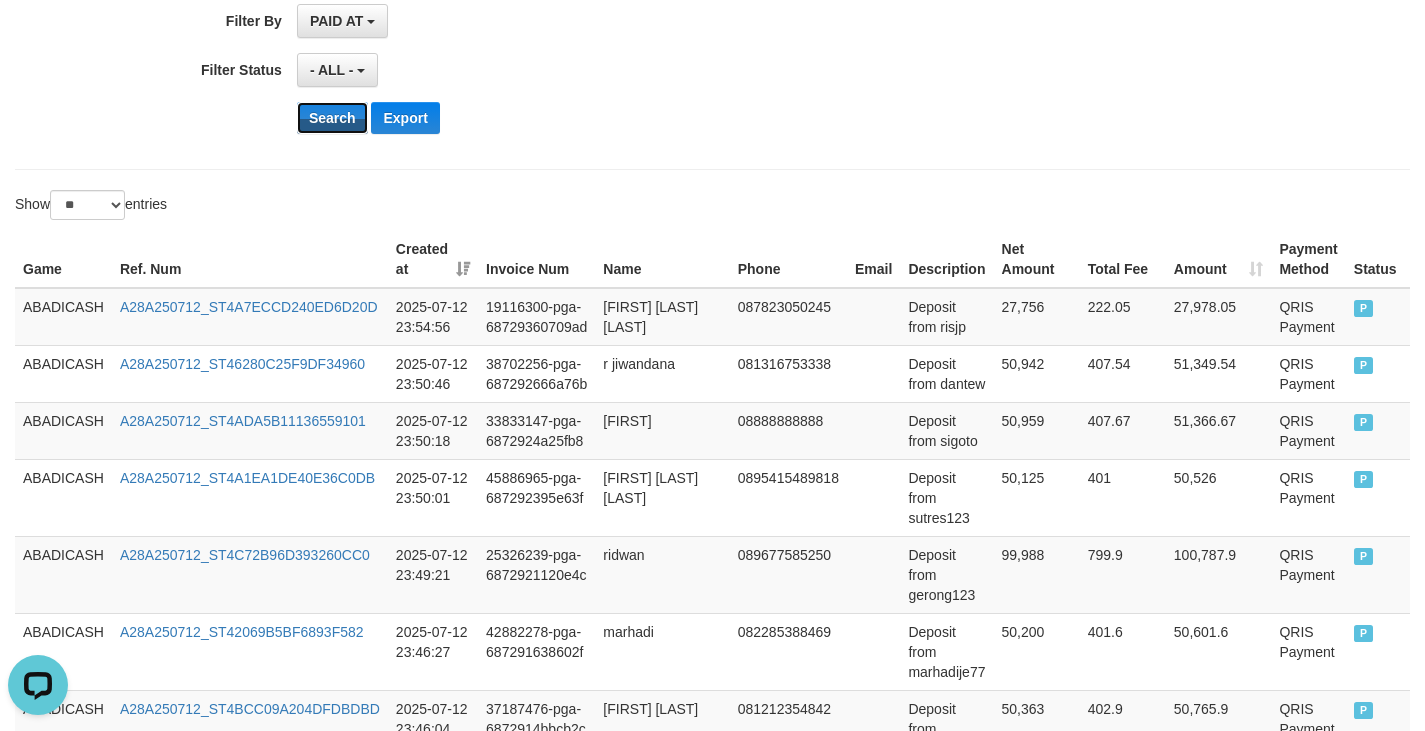 scroll, scrollTop: 145, scrollLeft: 0, axis: vertical 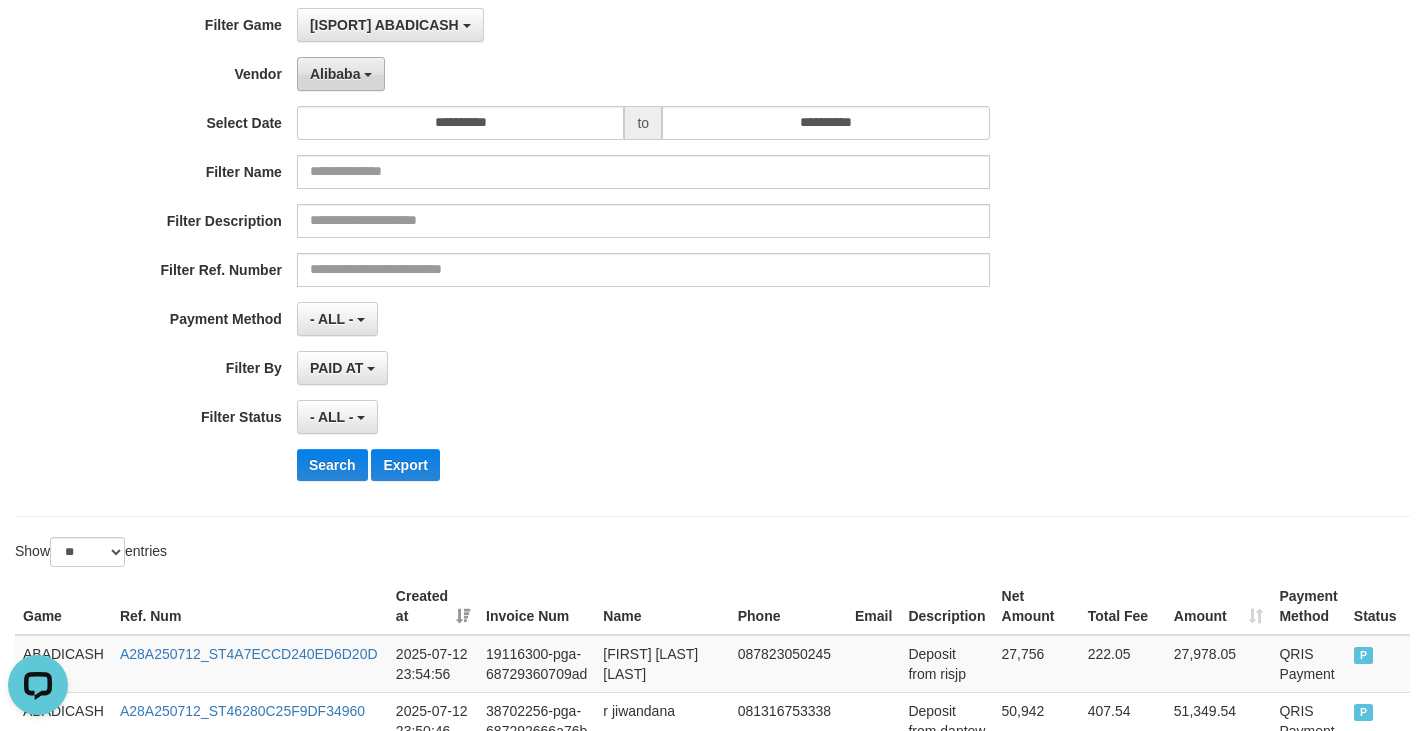 click on "Alibaba" at bounding box center [335, 74] 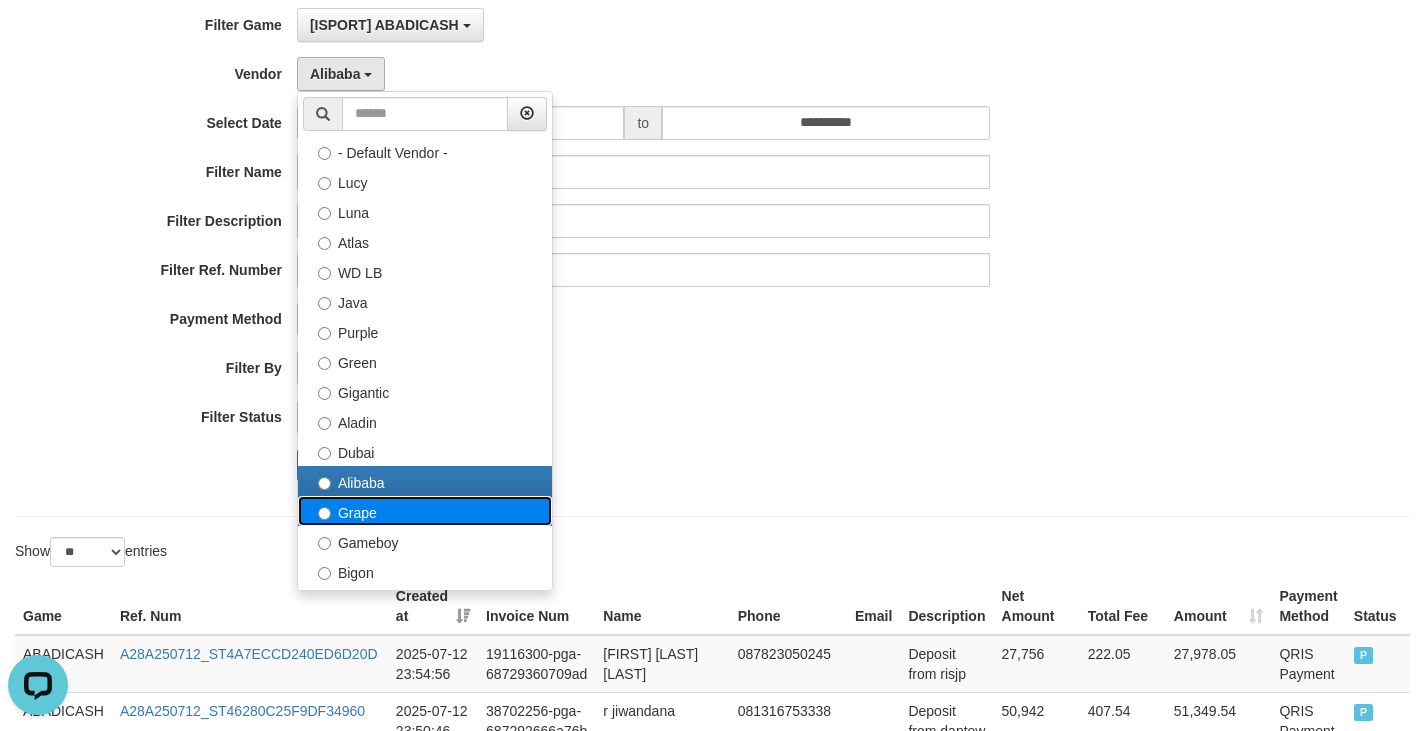 click on "Grape" at bounding box center [425, 511] 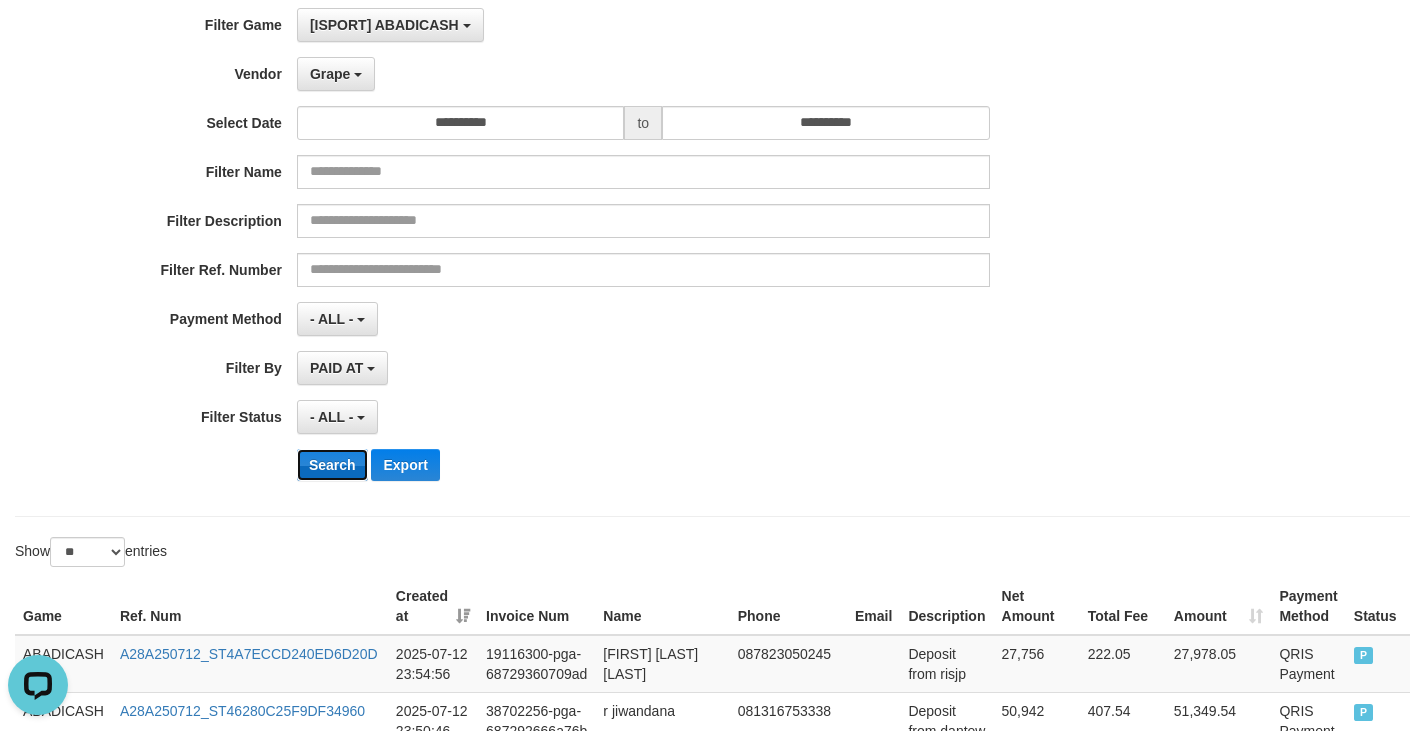 click on "Search" at bounding box center [332, 465] 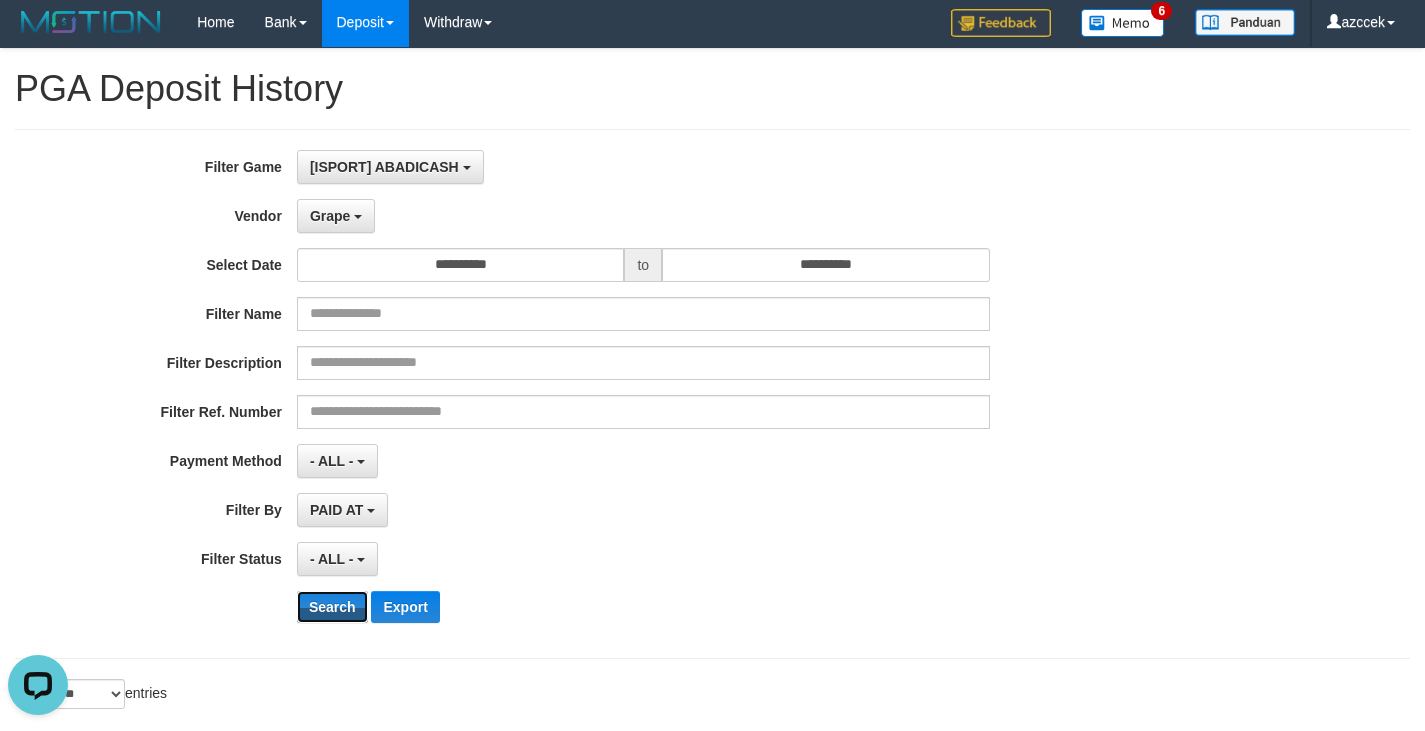 scroll, scrollTop: 0, scrollLeft: 0, axis: both 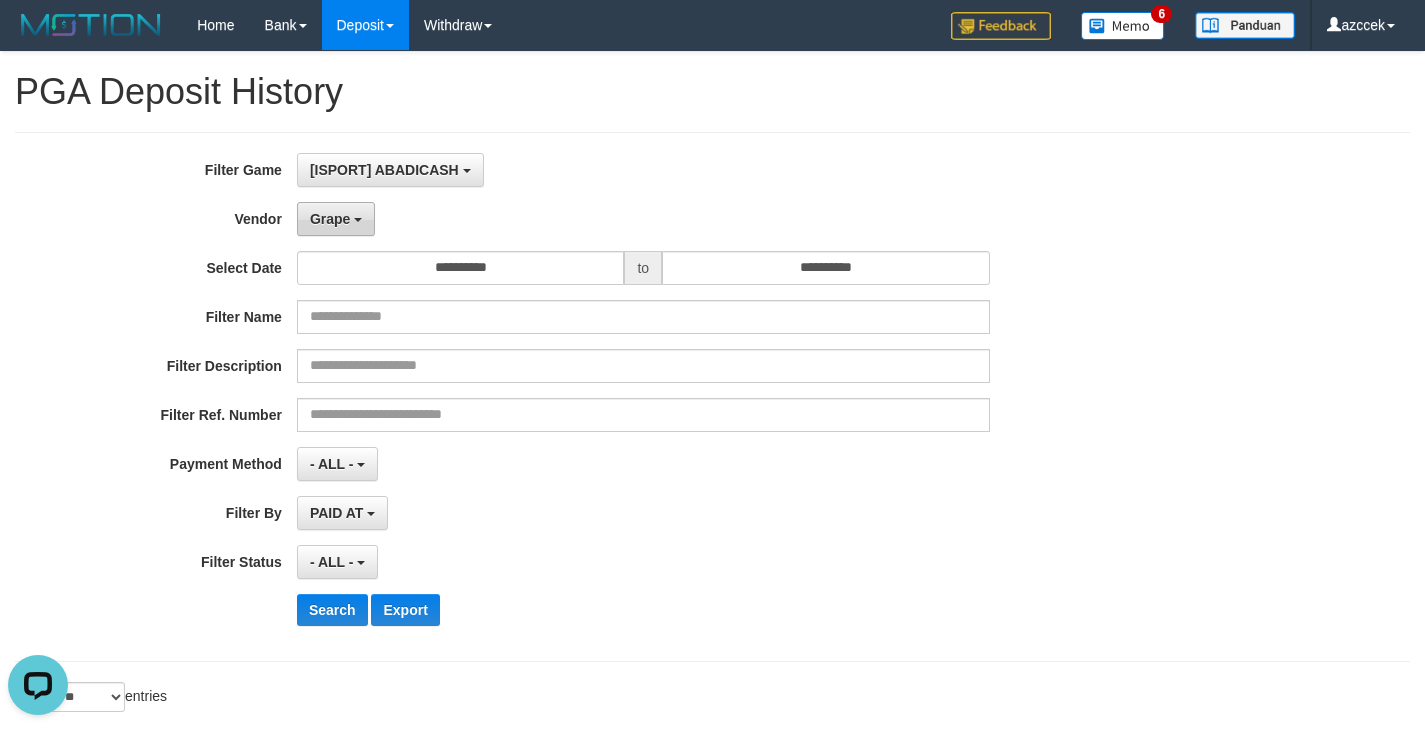 click on "Grape" at bounding box center [336, 219] 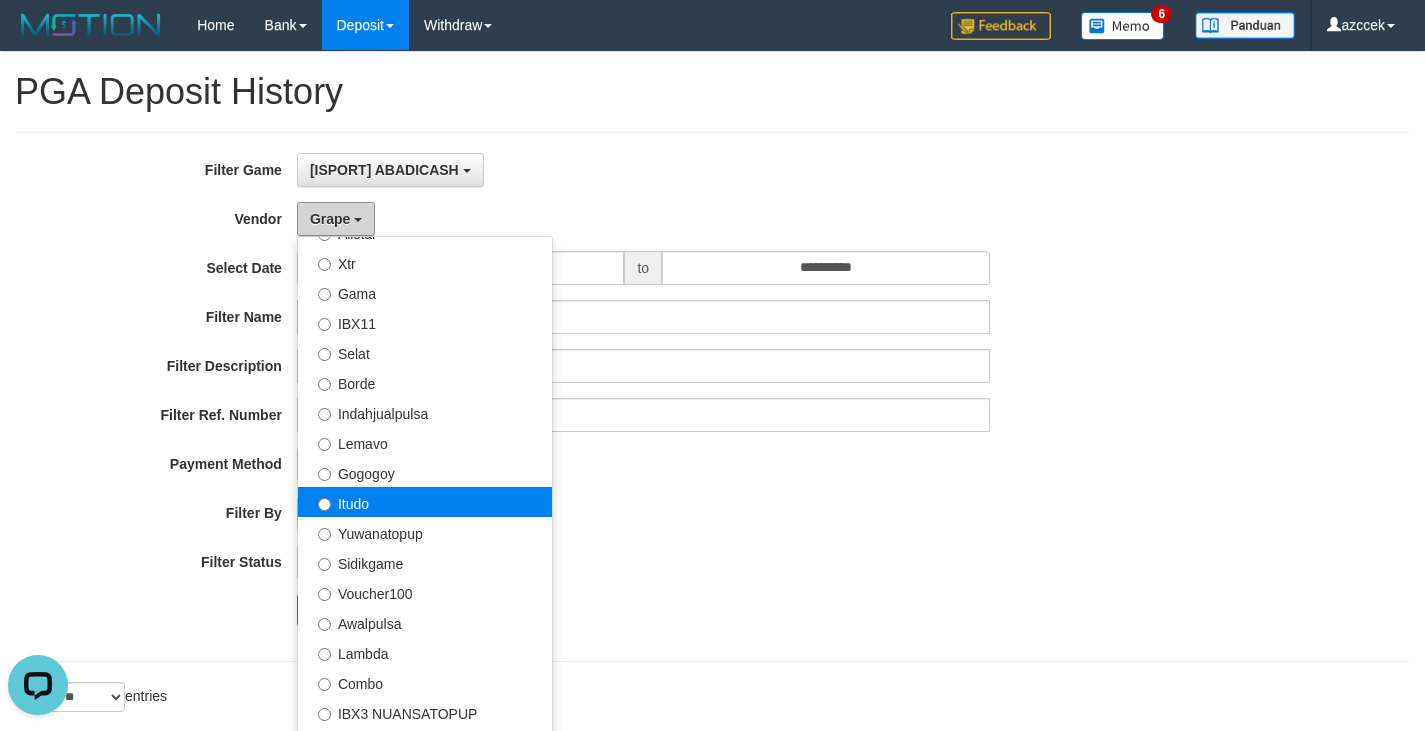 scroll, scrollTop: 533, scrollLeft: 0, axis: vertical 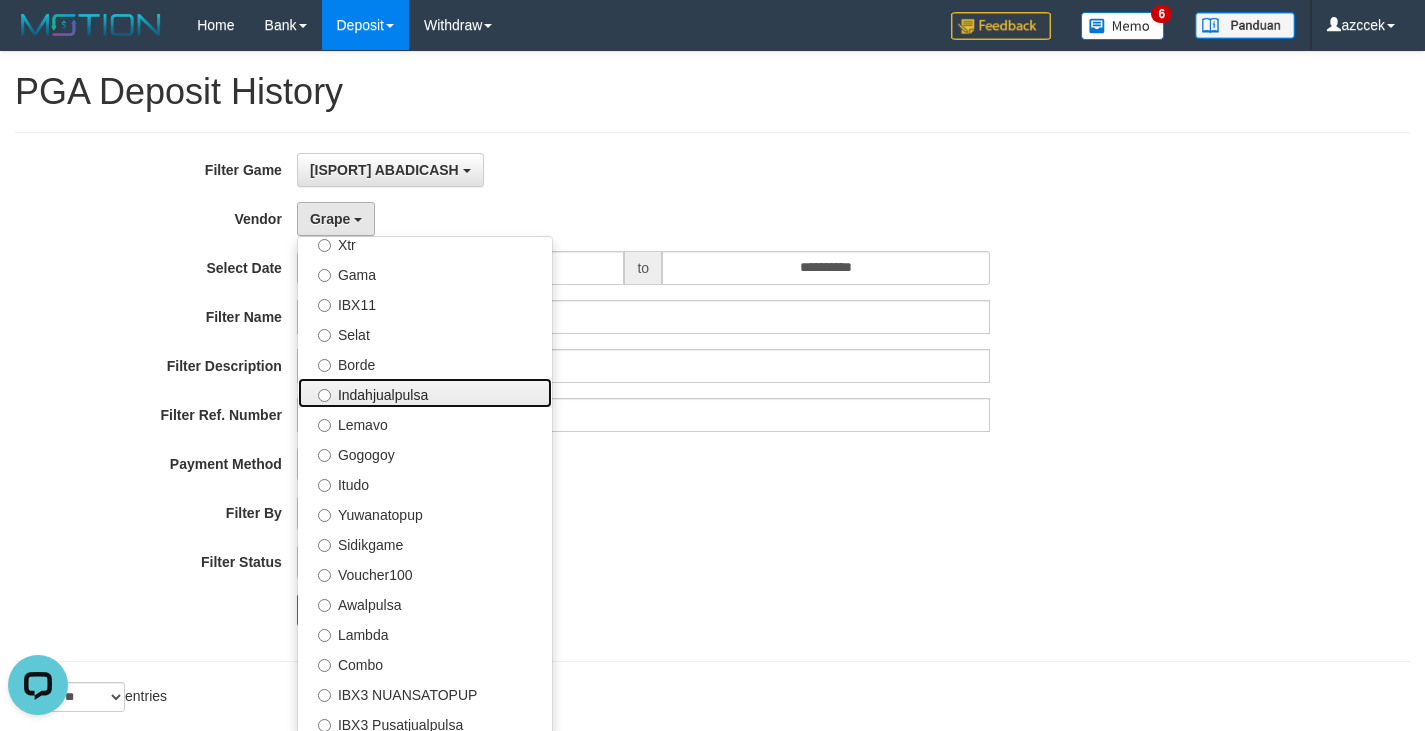 click on "Indahjualpulsa" at bounding box center (425, 393) 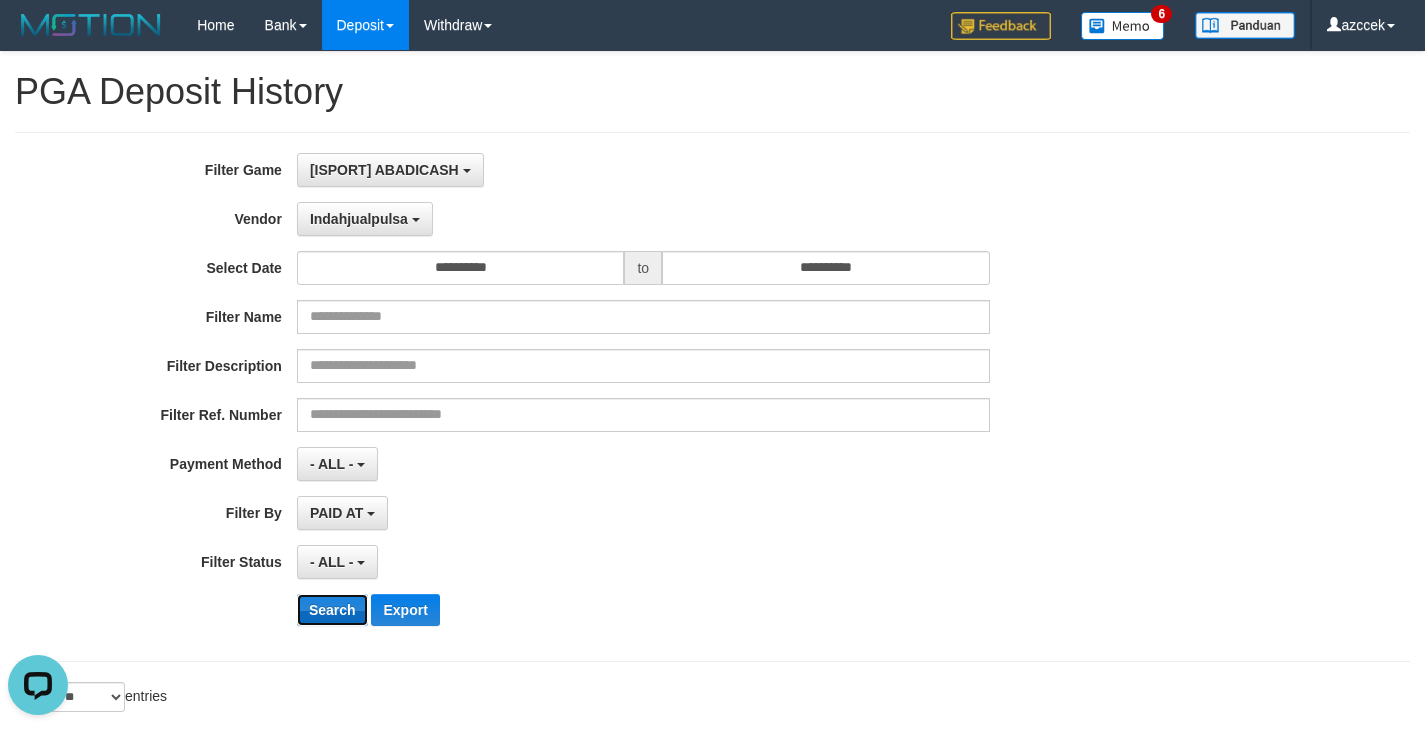 click on "Search" at bounding box center [332, 610] 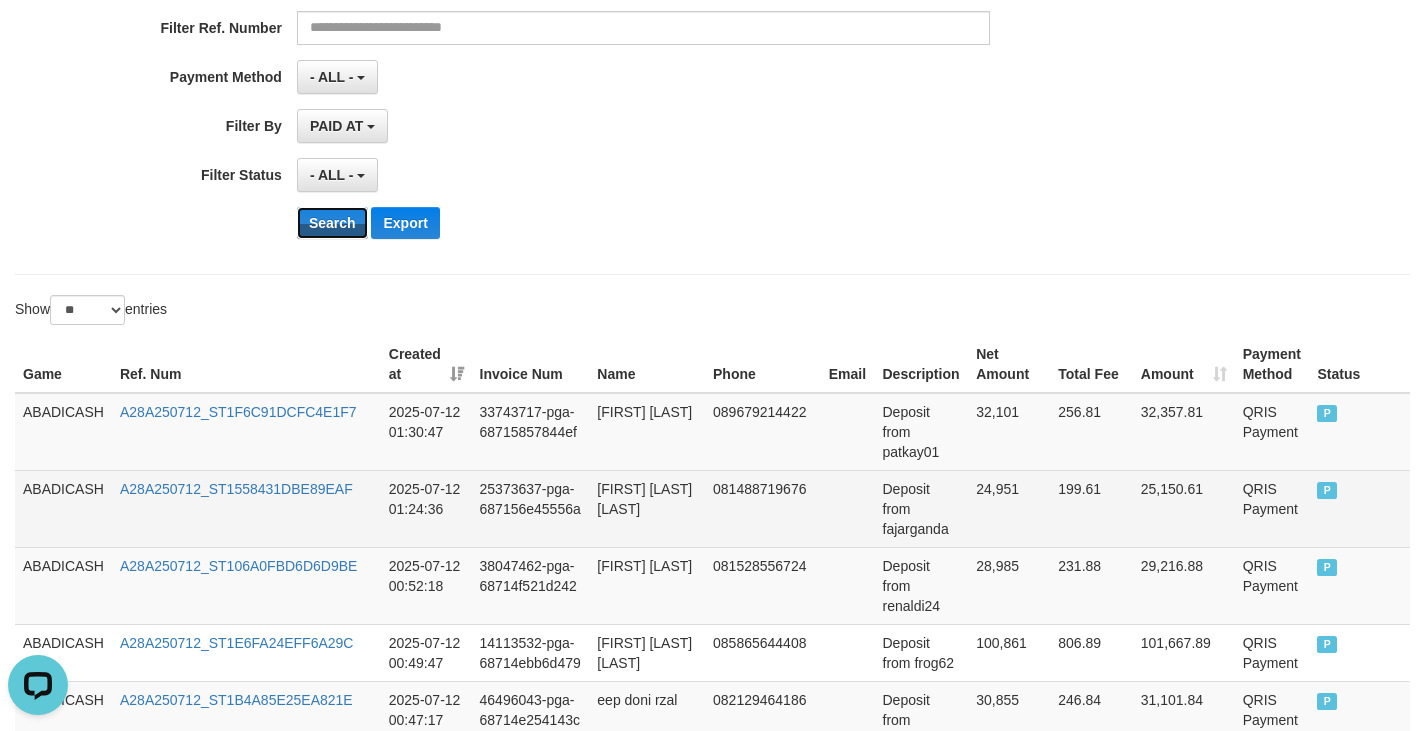 scroll, scrollTop: 120, scrollLeft: 0, axis: vertical 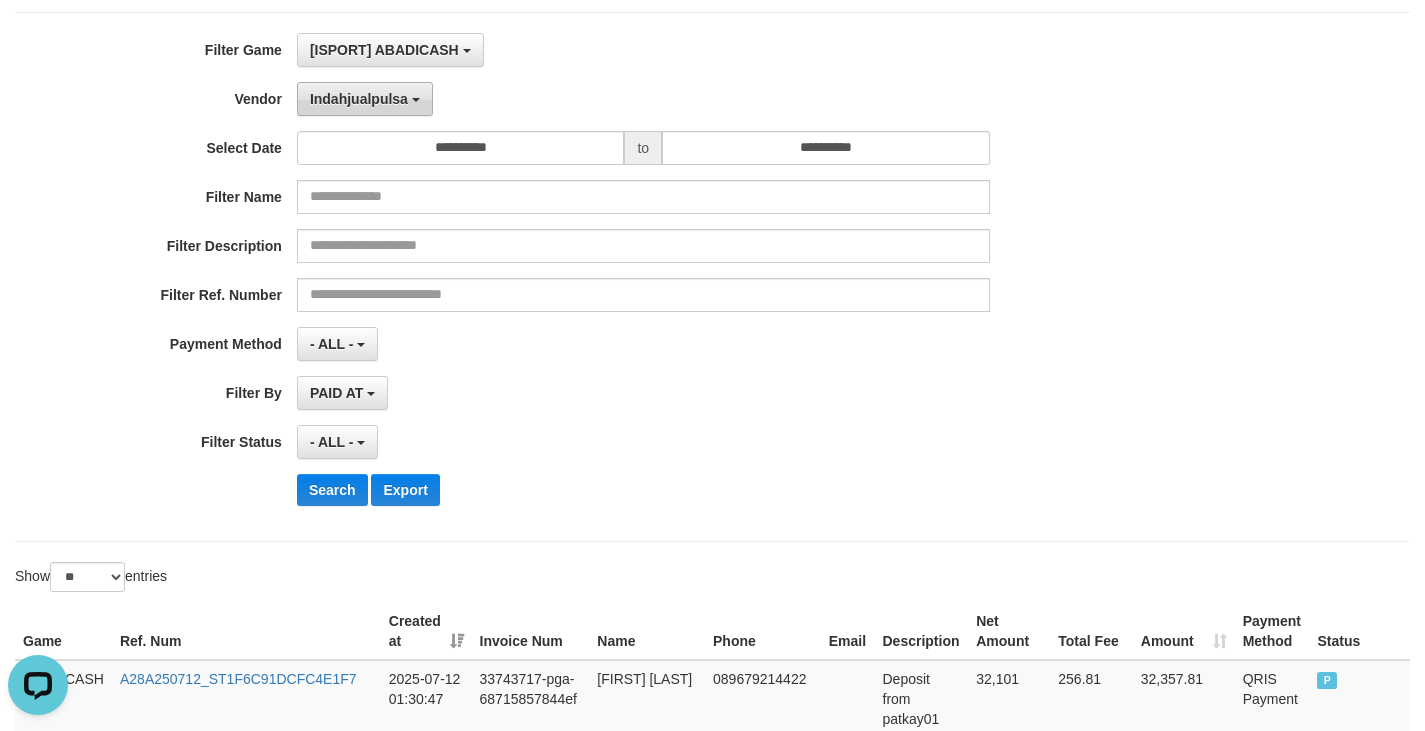 click on "Indahjualpulsa" at bounding box center (365, 99) 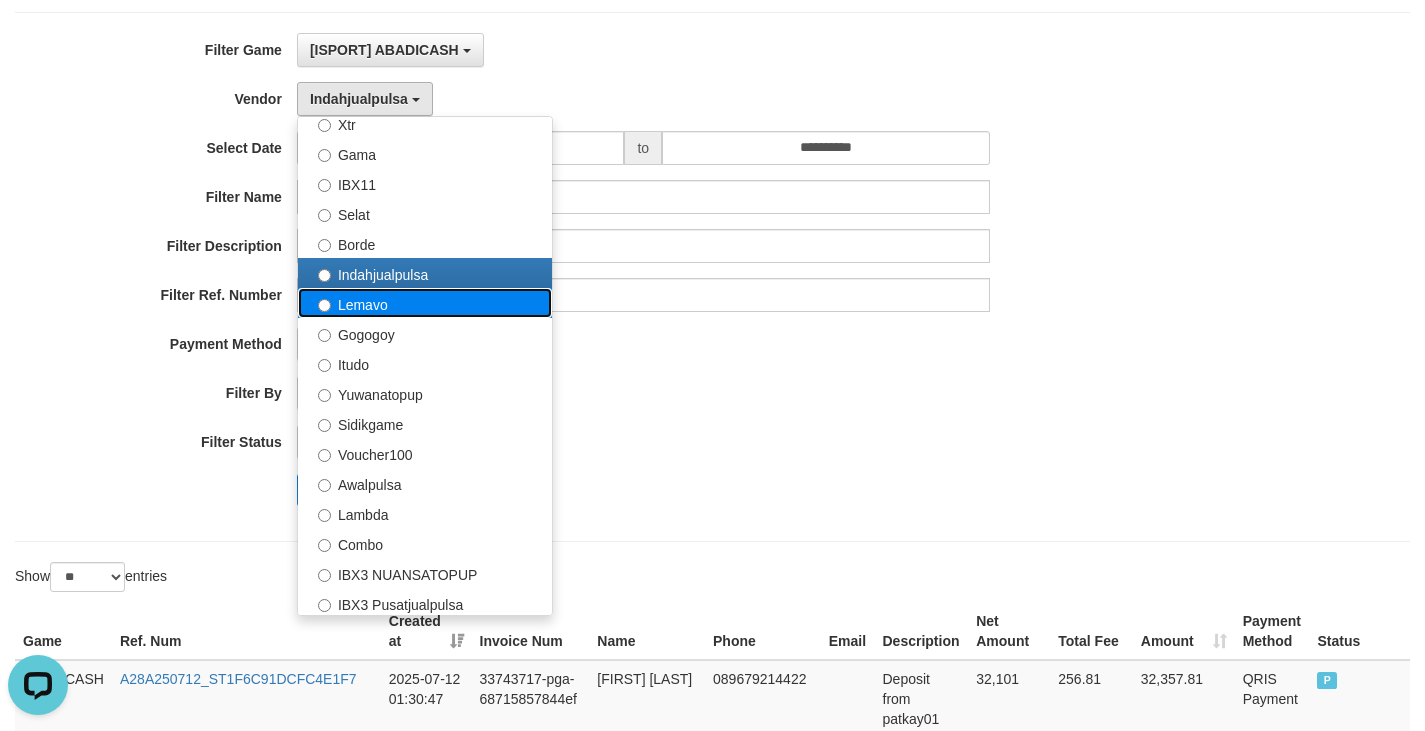 click on "Lemavo" at bounding box center (425, 303) 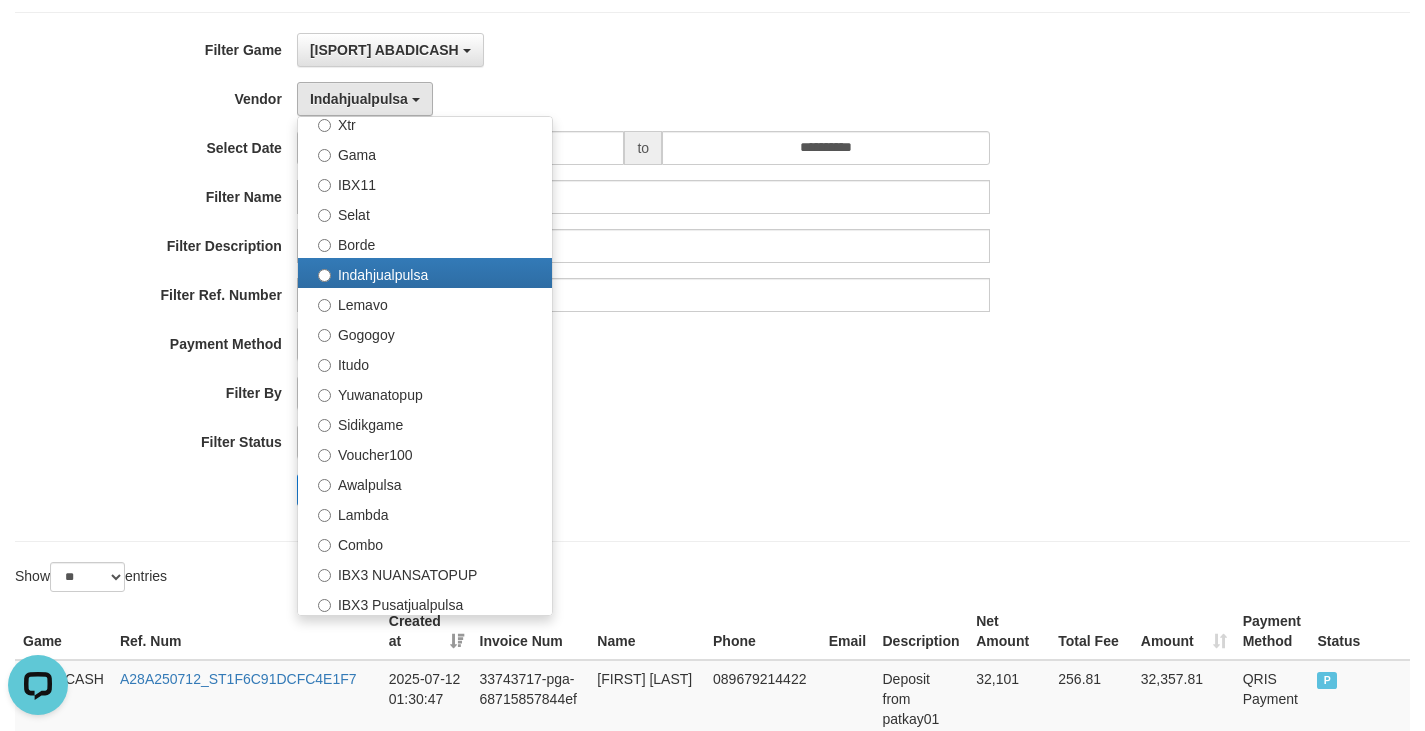 select on "**********" 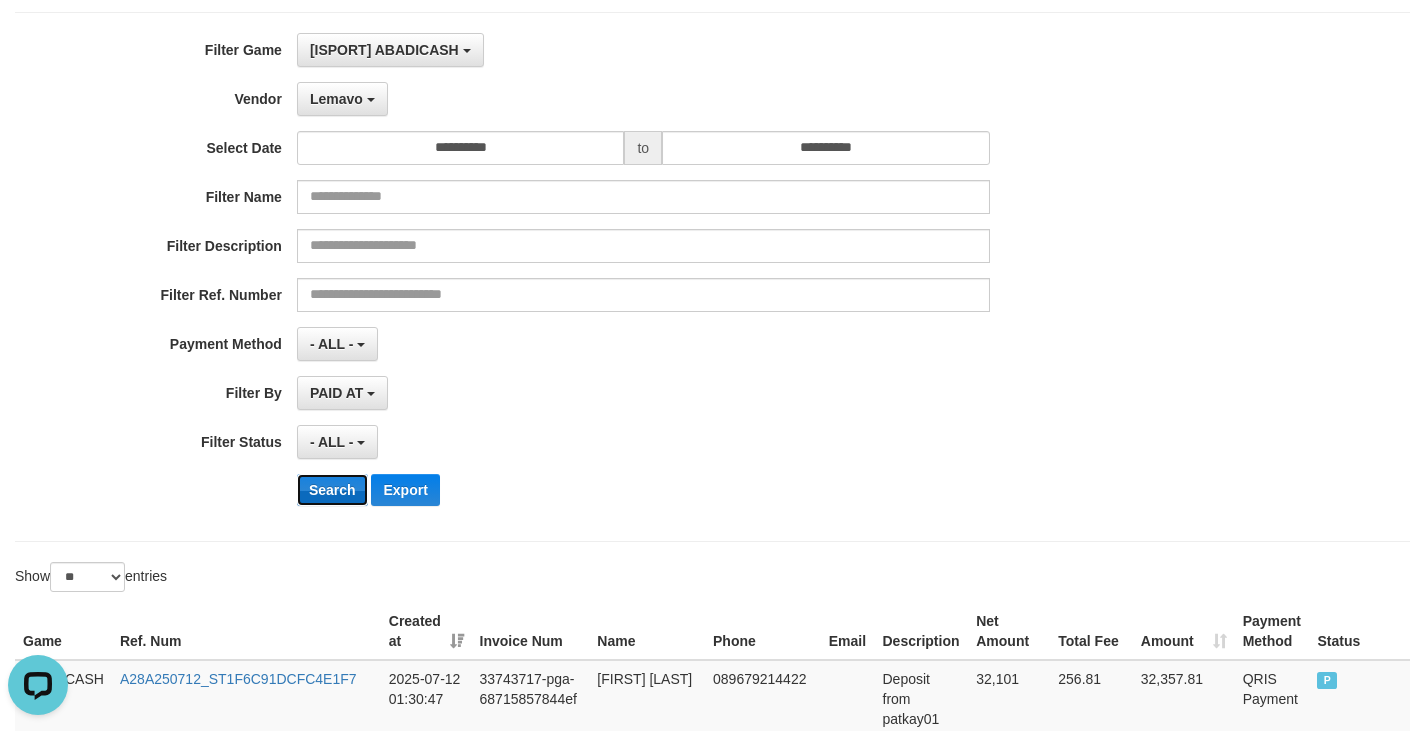 click on "Search" at bounding box center [332, 490] 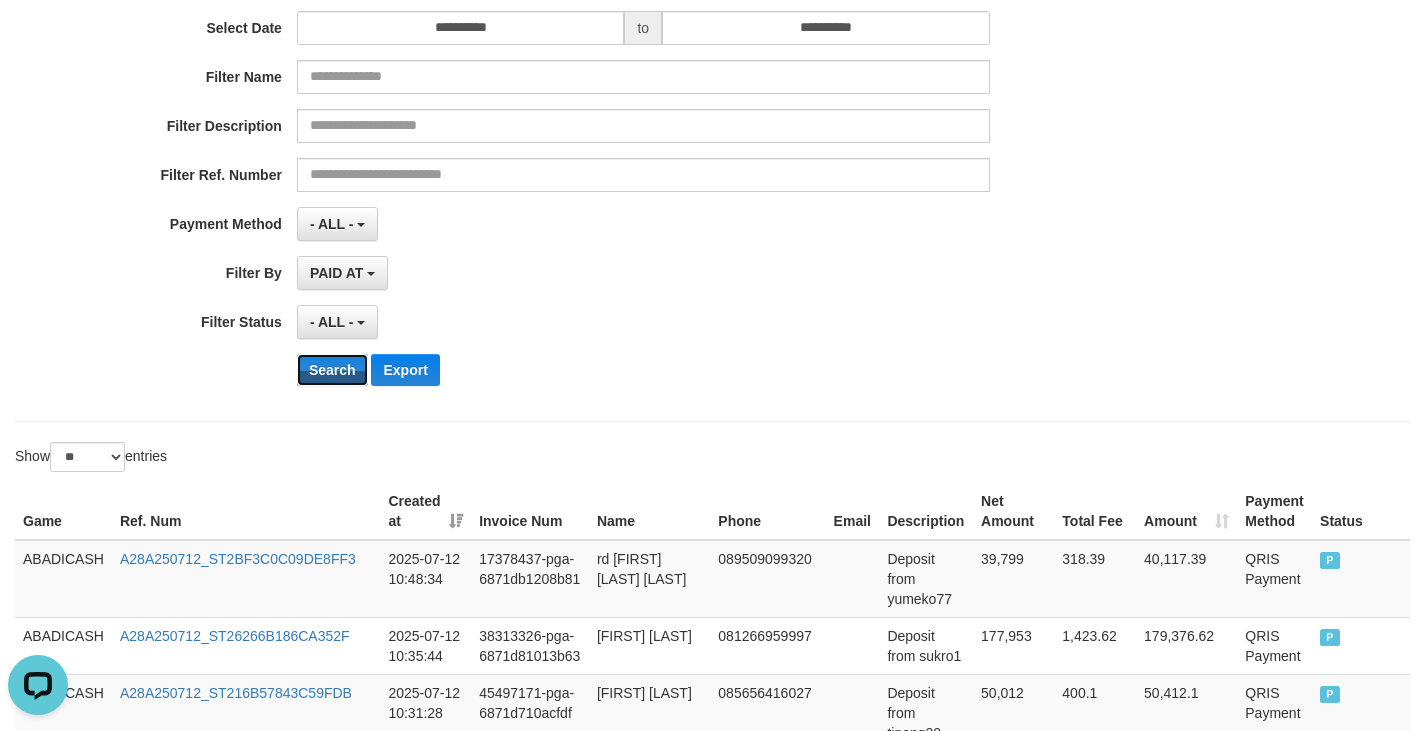 scroll, scrollTop: 802, scrollLeft: 0, axis: vertical 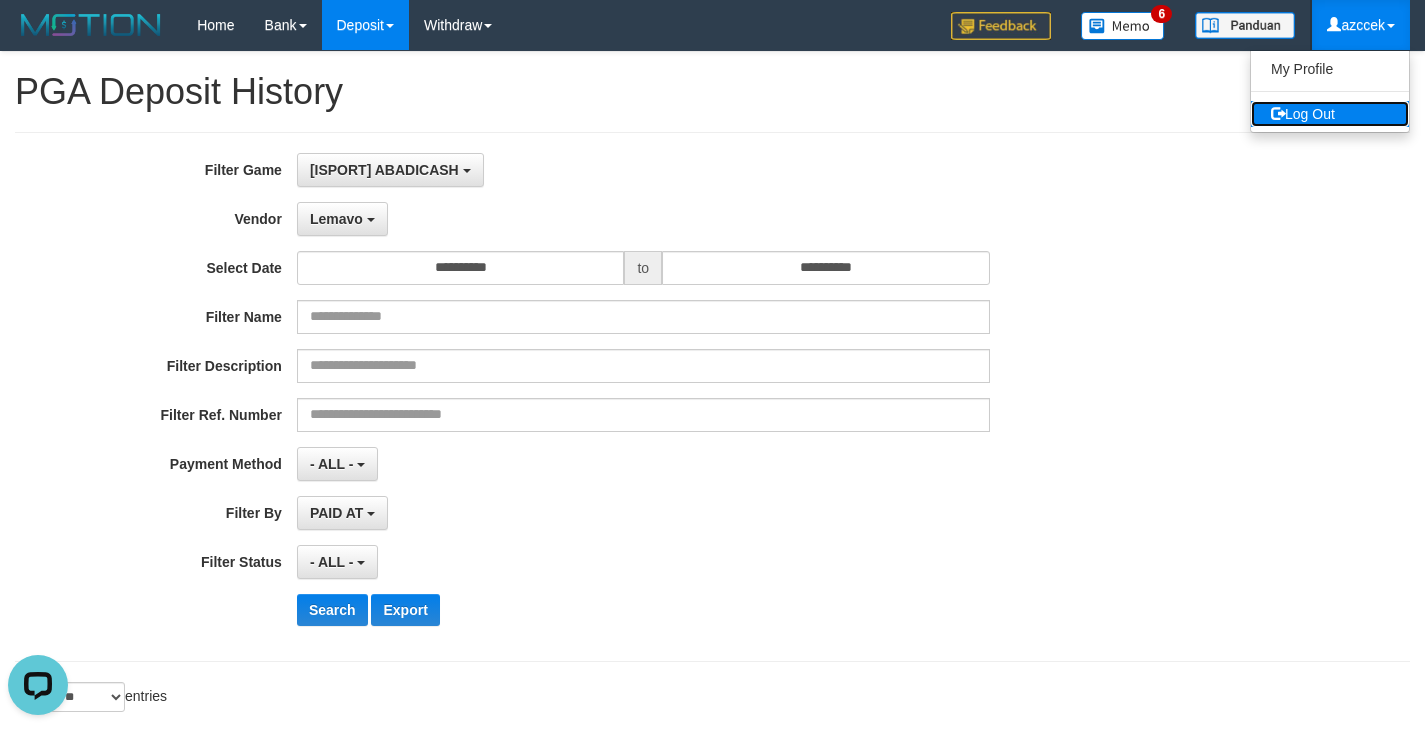 click on "Log Out" at bounding box center [1330, 114] 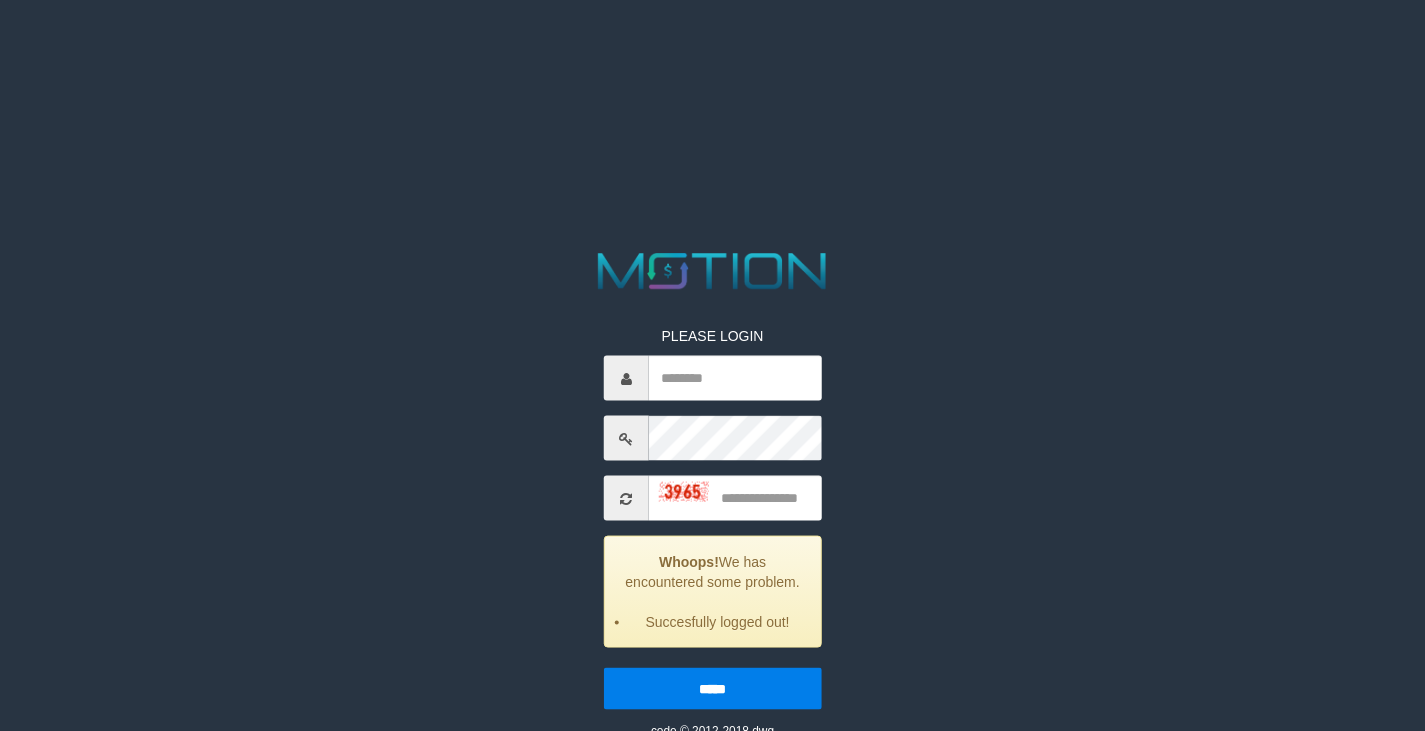 scroll, scrollTop: 0, scrollLeft: 0, axis: both 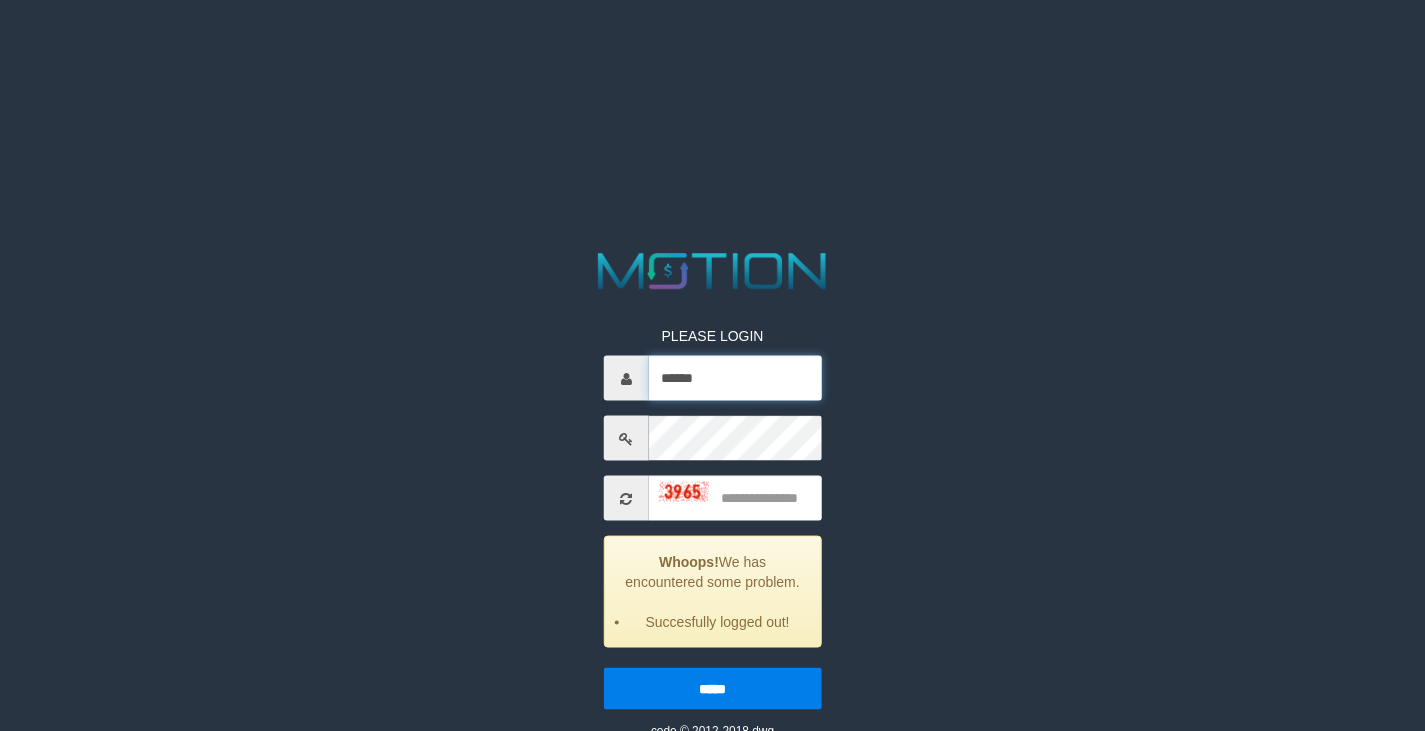 click on "******" at bounding box center (735, 378) 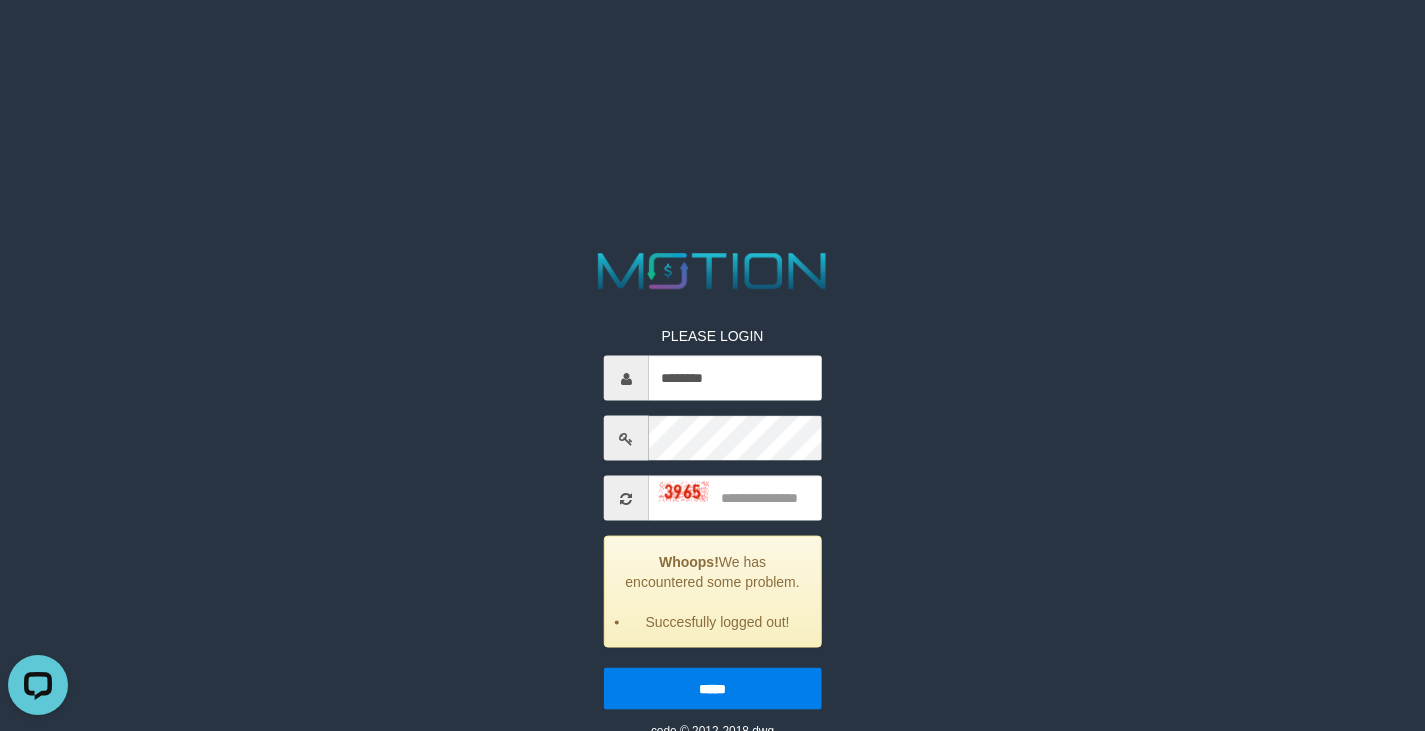 scroll, scrollTop: 0, scrollLeft: 0, axis: both 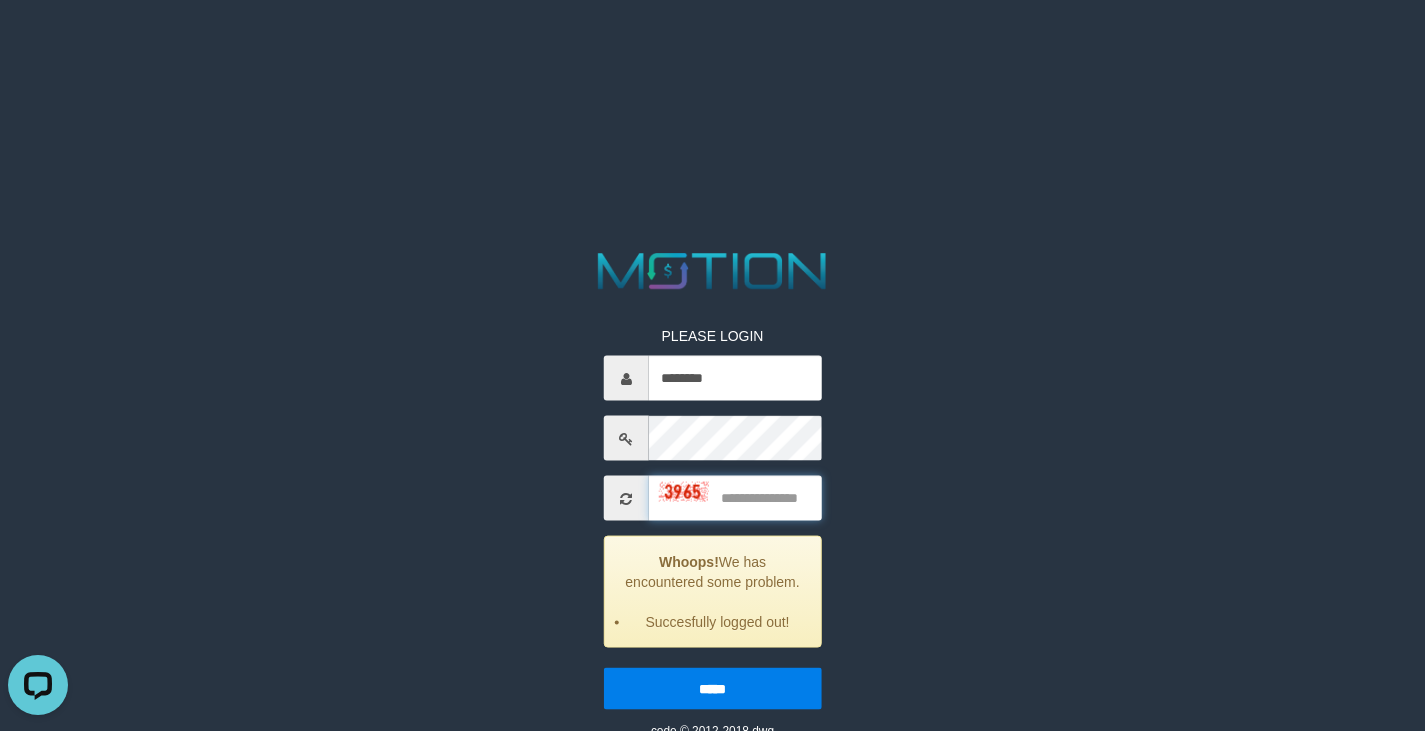 click at bounding box center (735, 498) 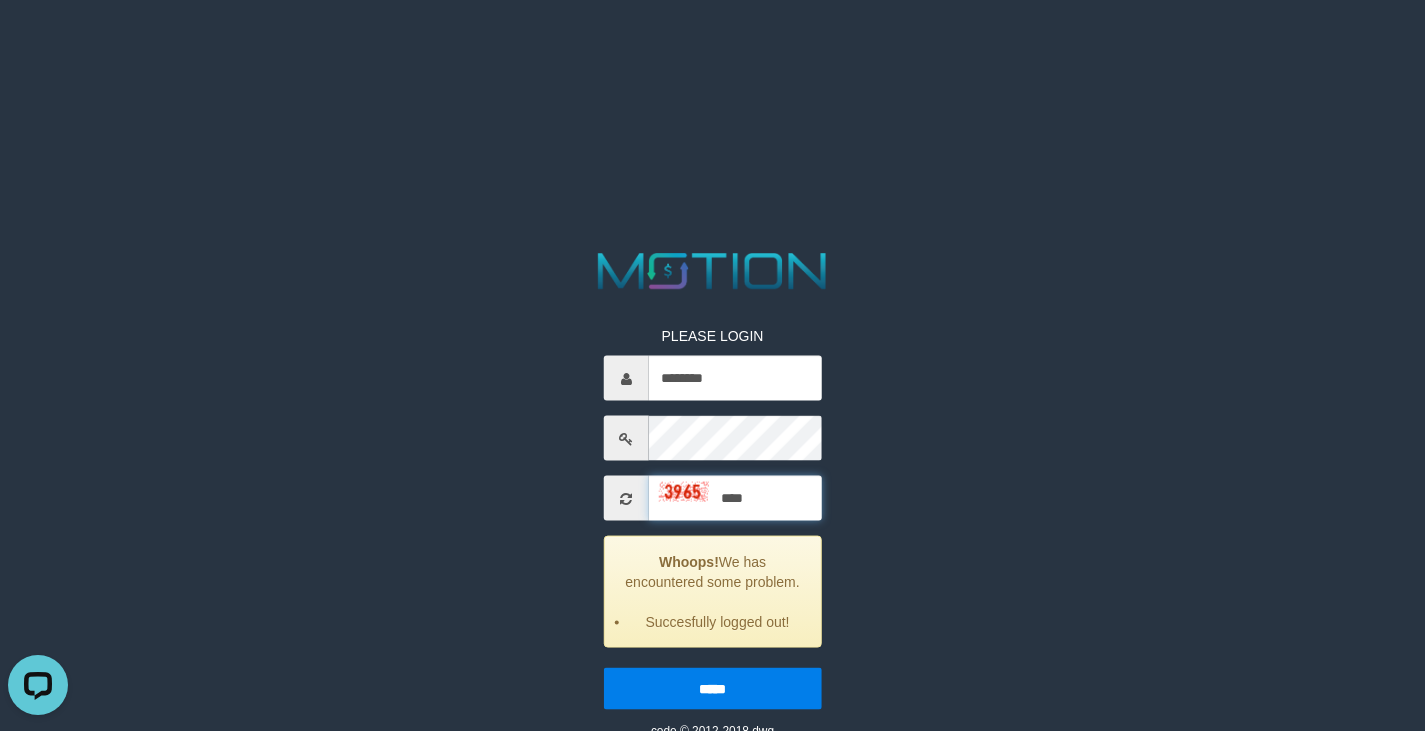 type on "****" 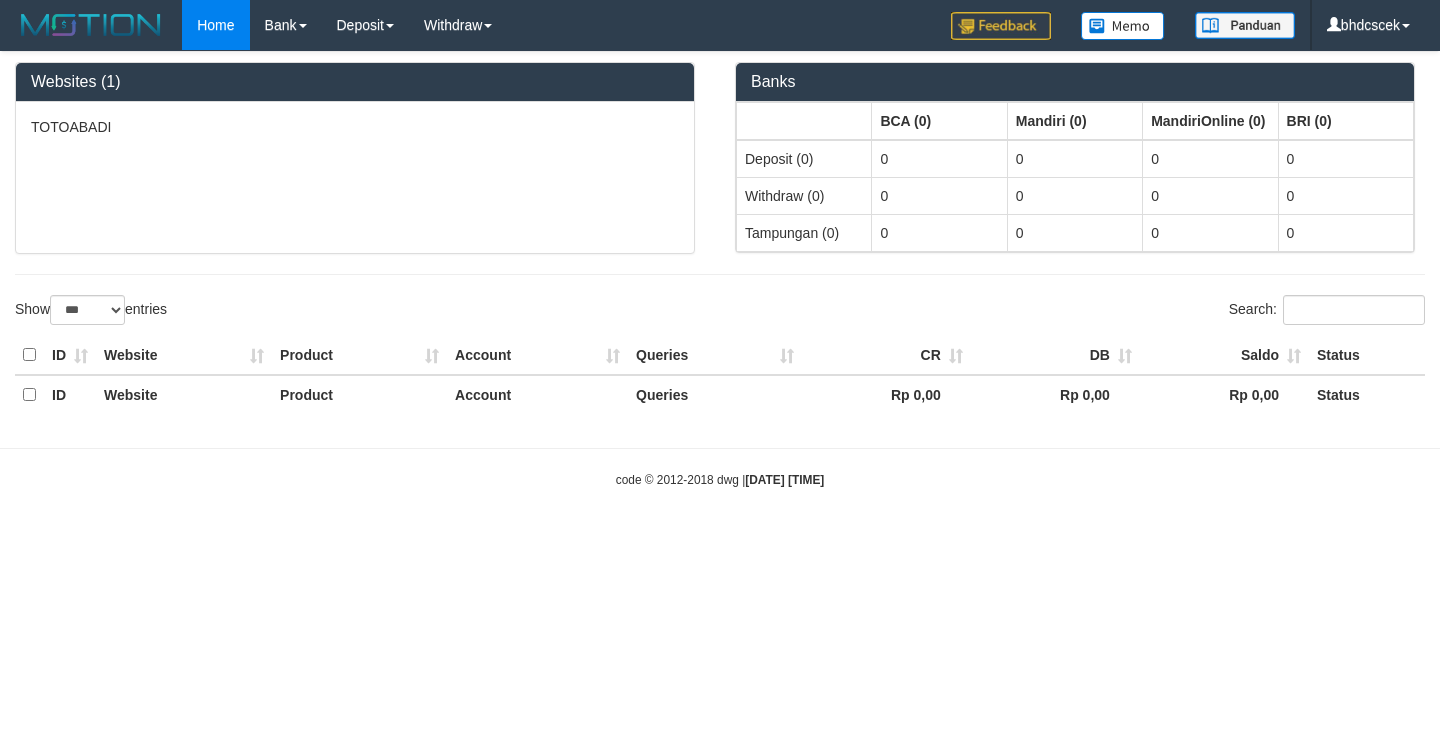 select on "***" 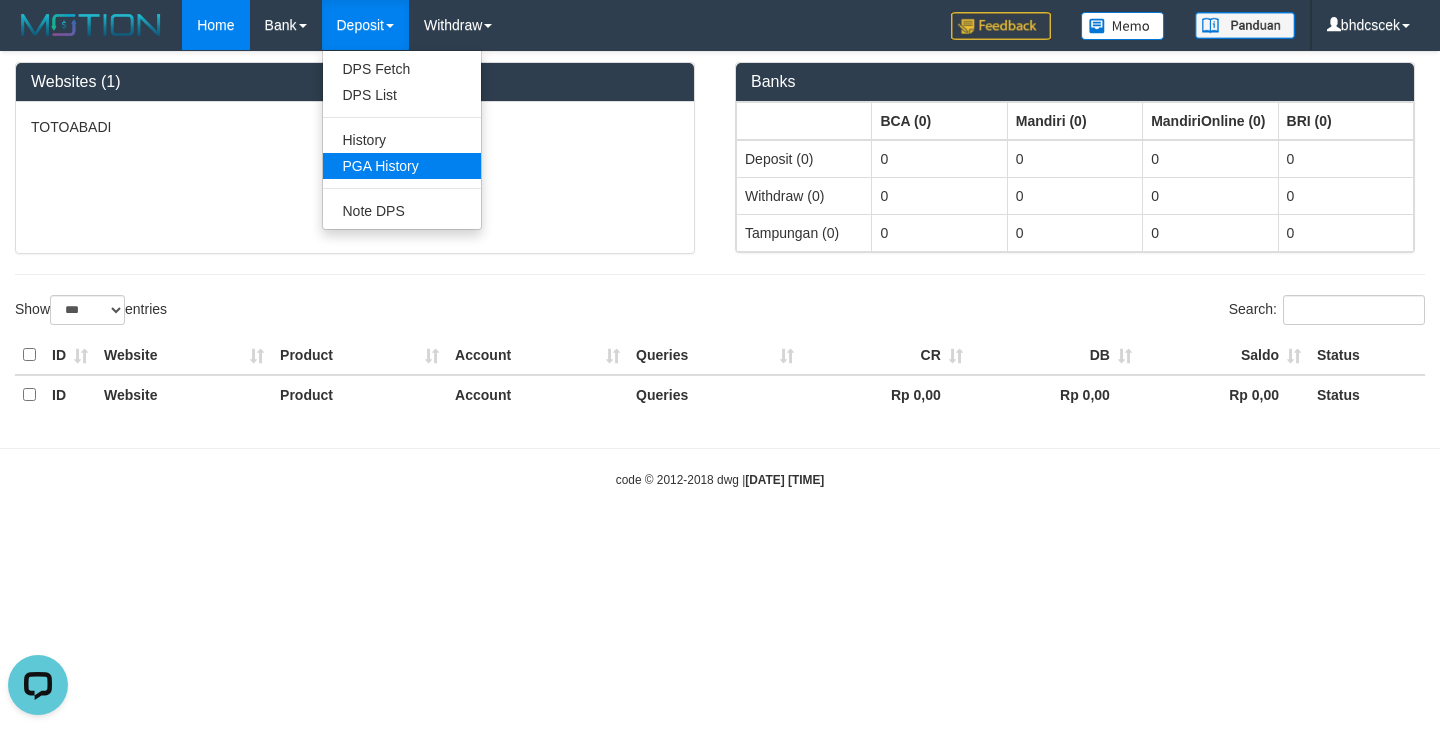 scroll, scrollTop: 0, scrollLeft: 0, axis: both 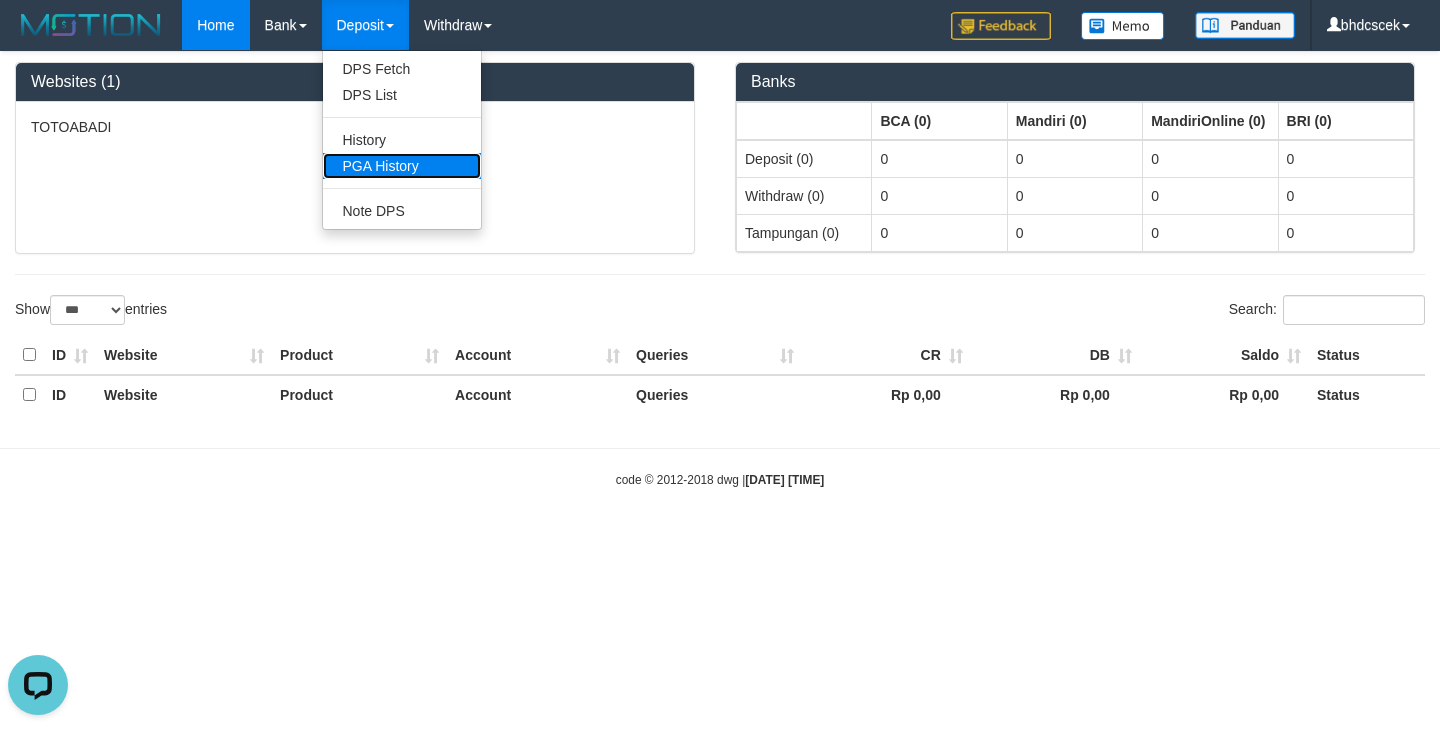 click on "PGA History" at bounding box center [402, 166] 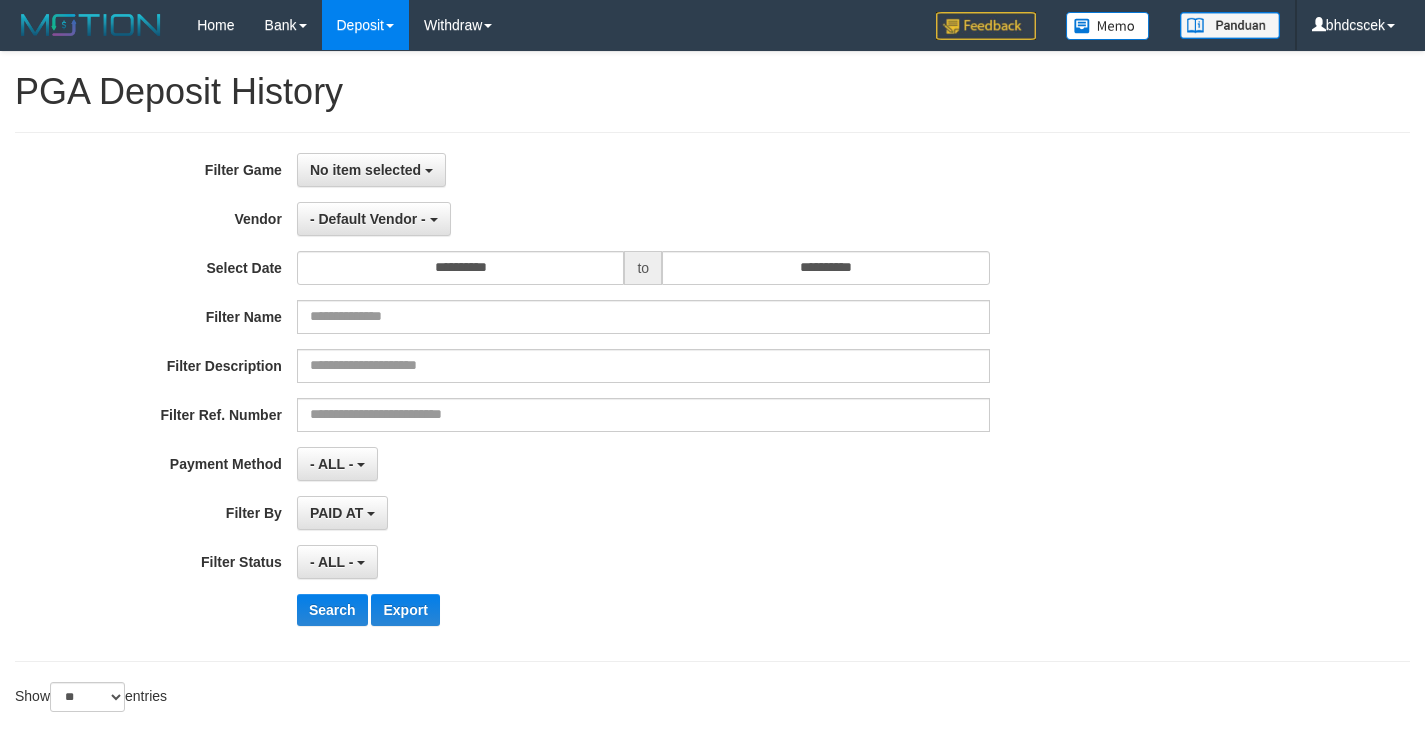 select 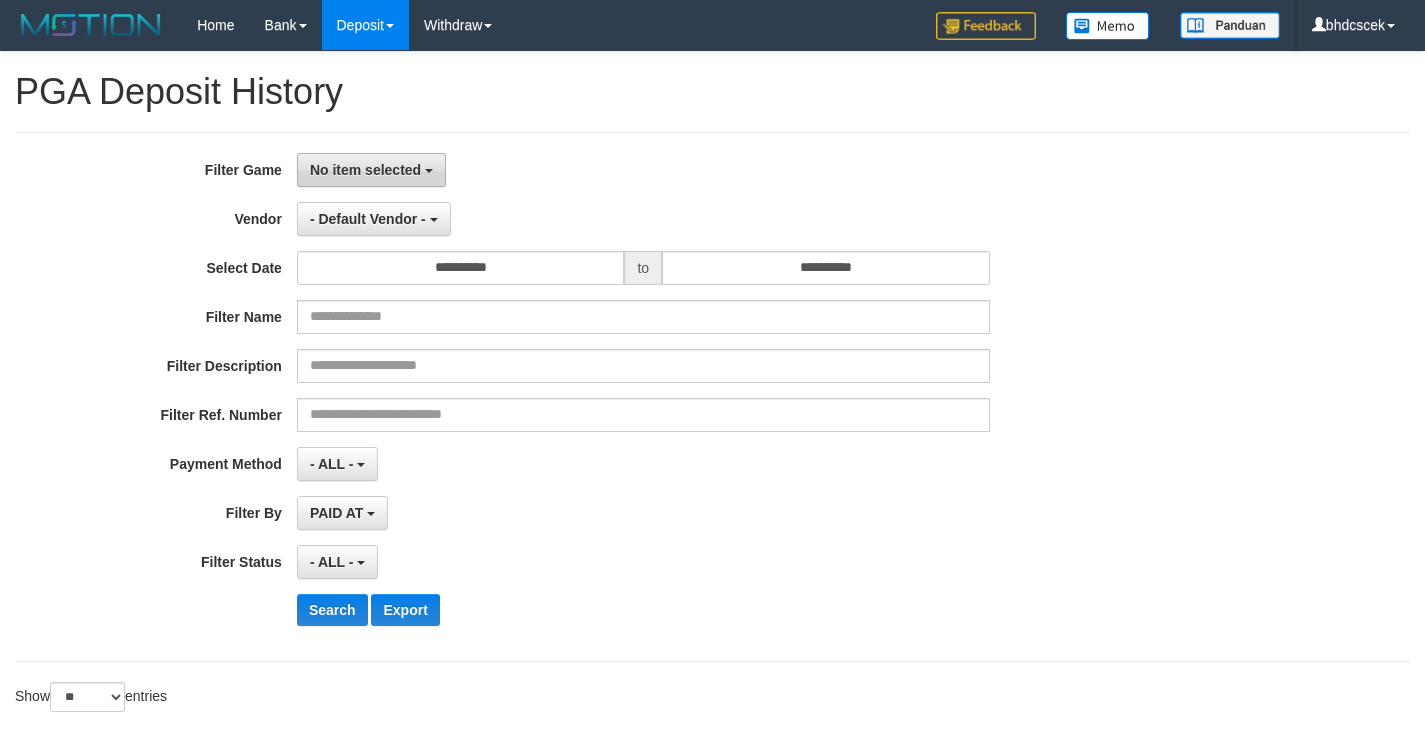 drag, startPoint x: 336, startPoint y: 175, endPoint x: 375, endPoint y: 256, distance: 89.89995 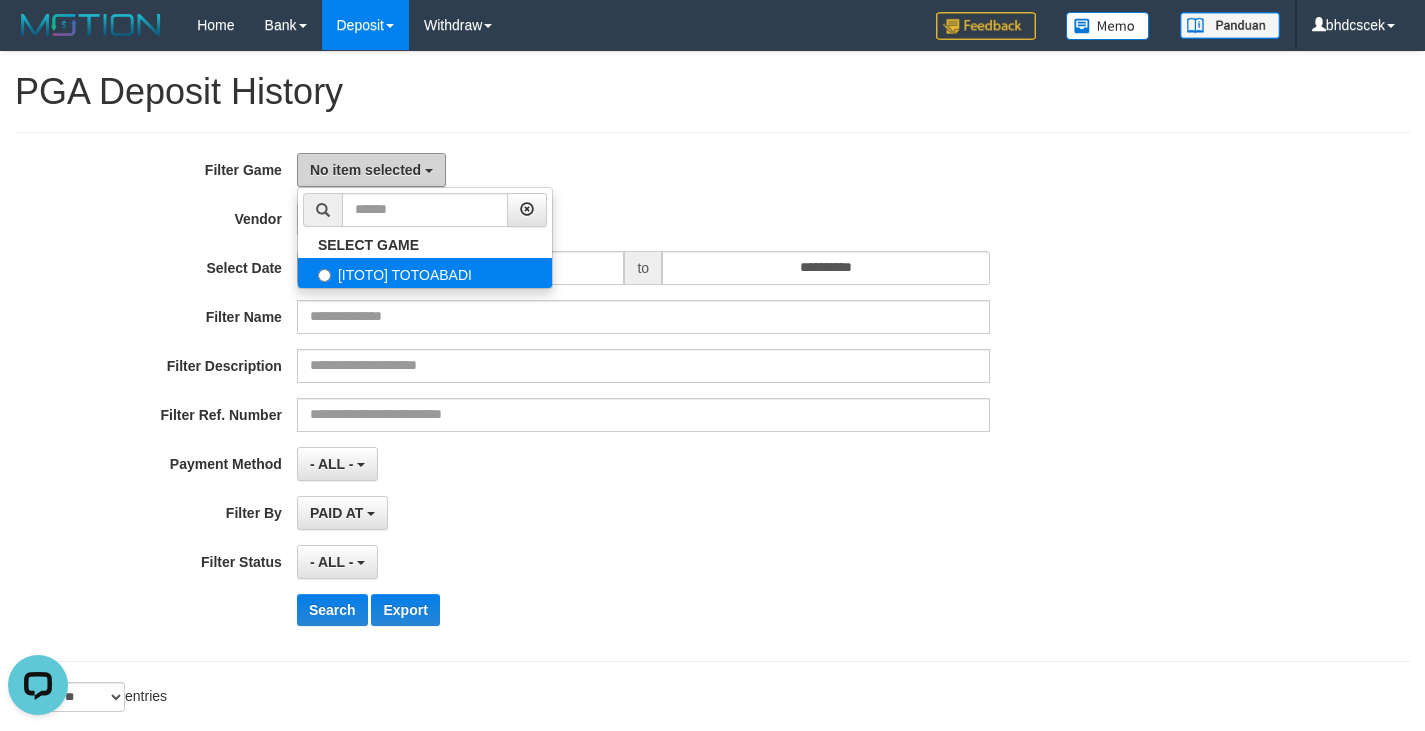 scroll, scrollTop: 0, scrollLeft: 0, axis: both 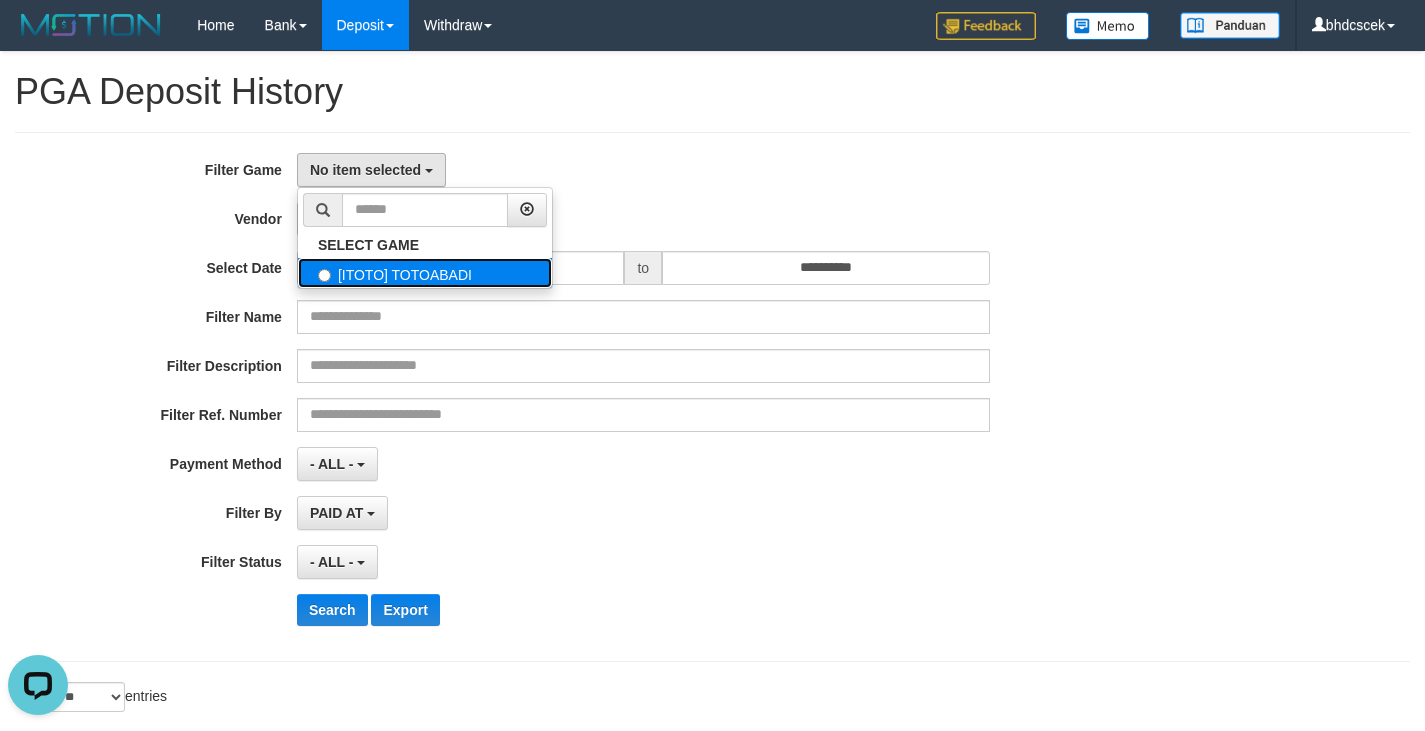 click on "[ITOTO] TOTOABADI" at bounding box center (425, 273) 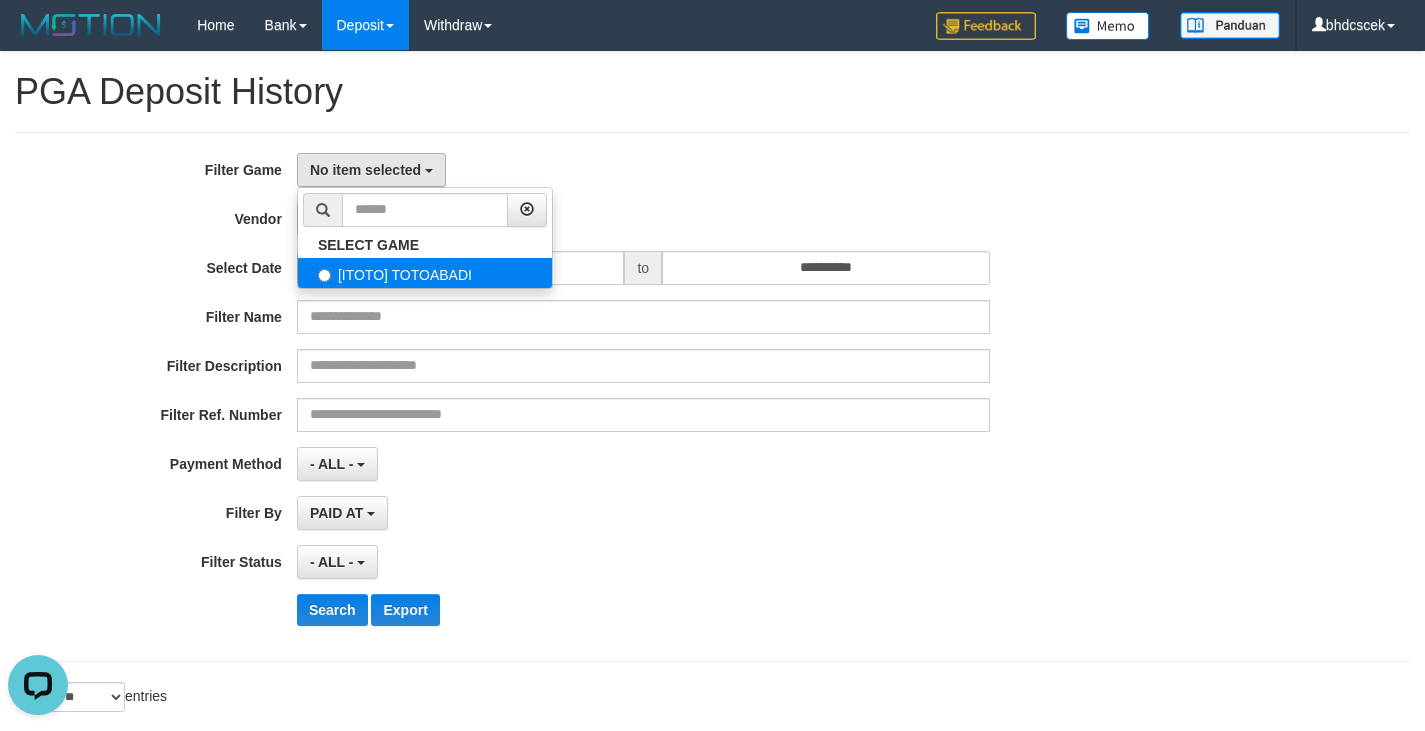 select on "****" 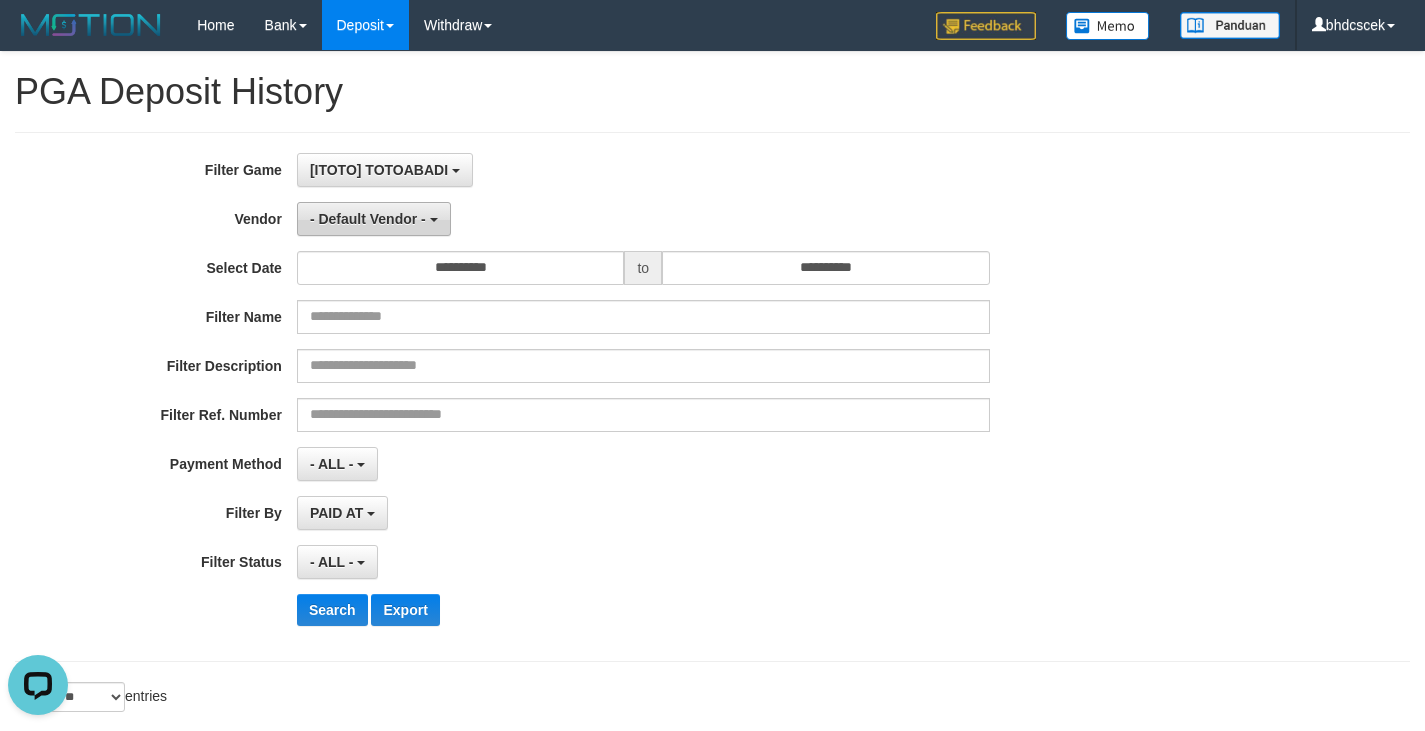 click on "- Default Vendor -" at bounding box center [368, 219] 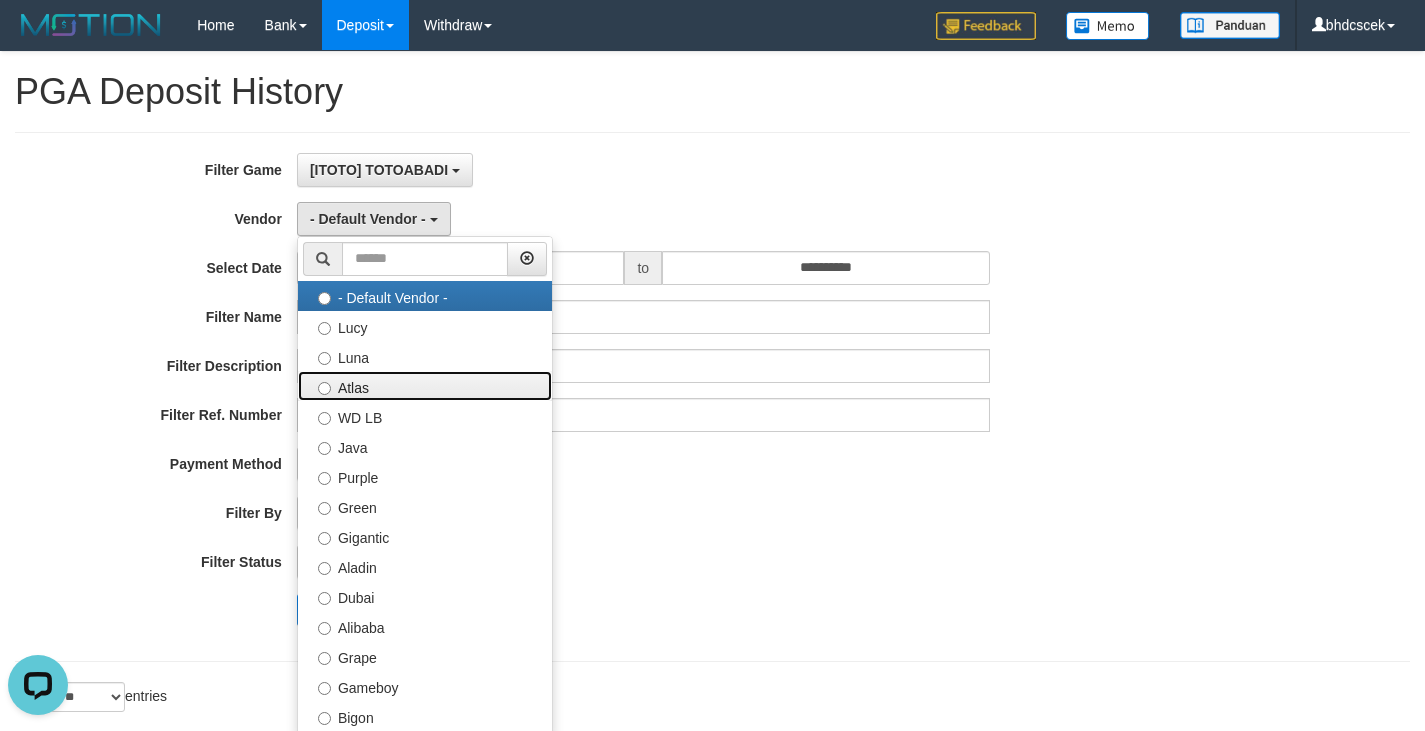 click on "Atlas" at bounding box center [425, 386] 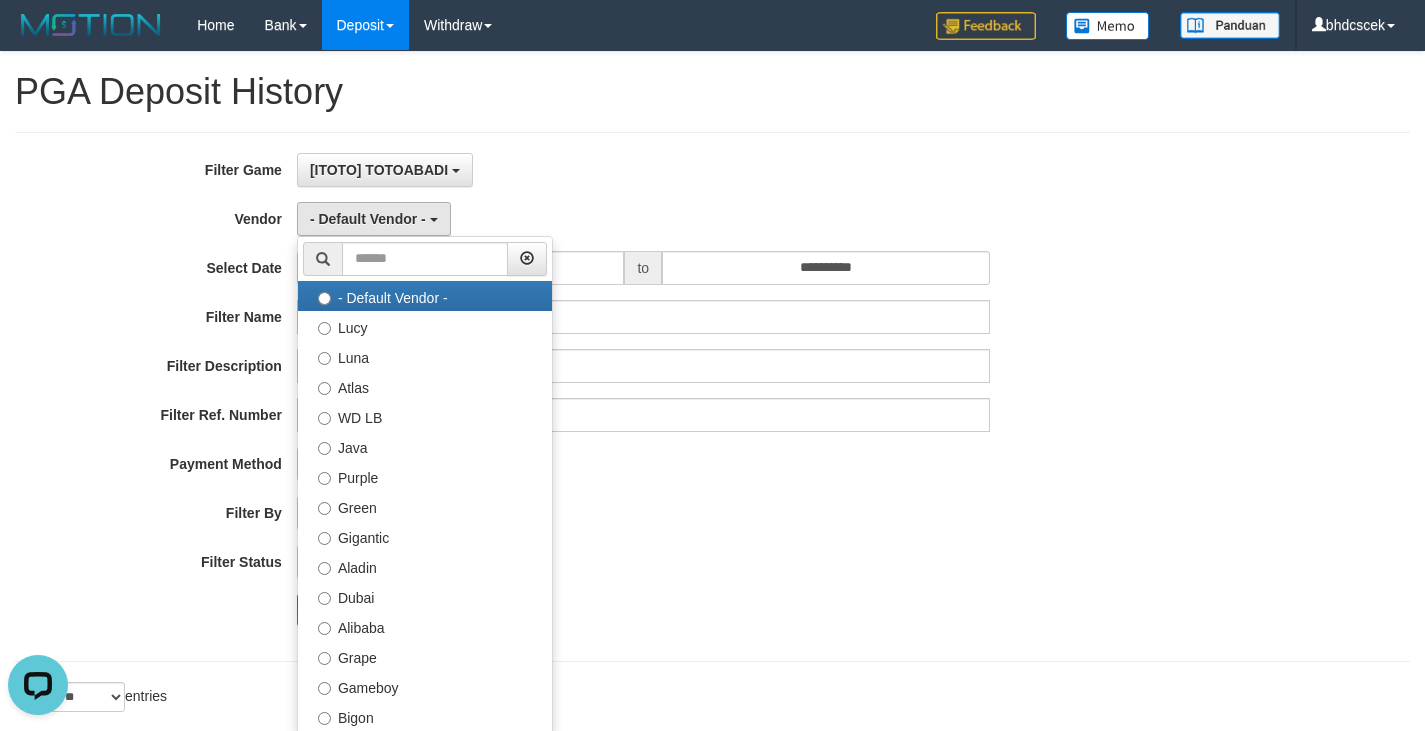 select on "**********" 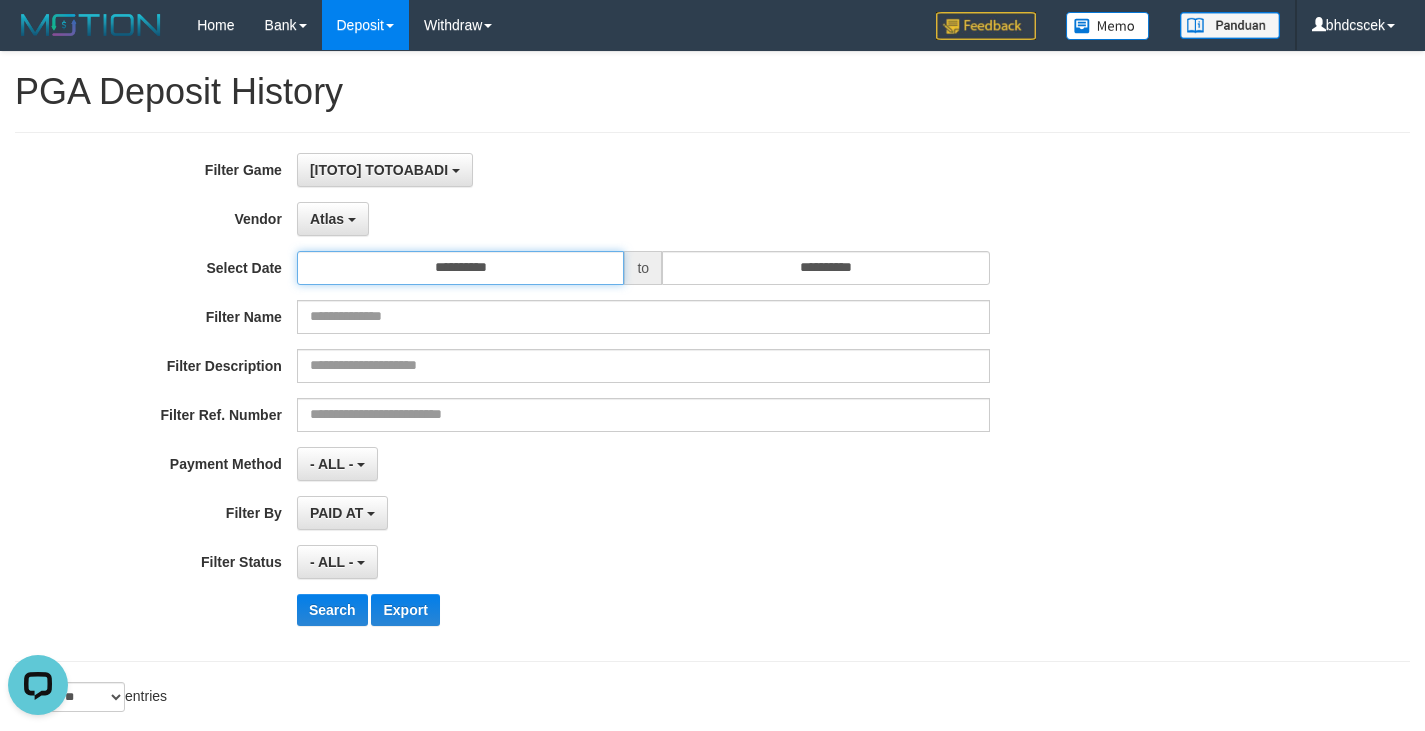 click on "**********" at bounding box center [461, 268] 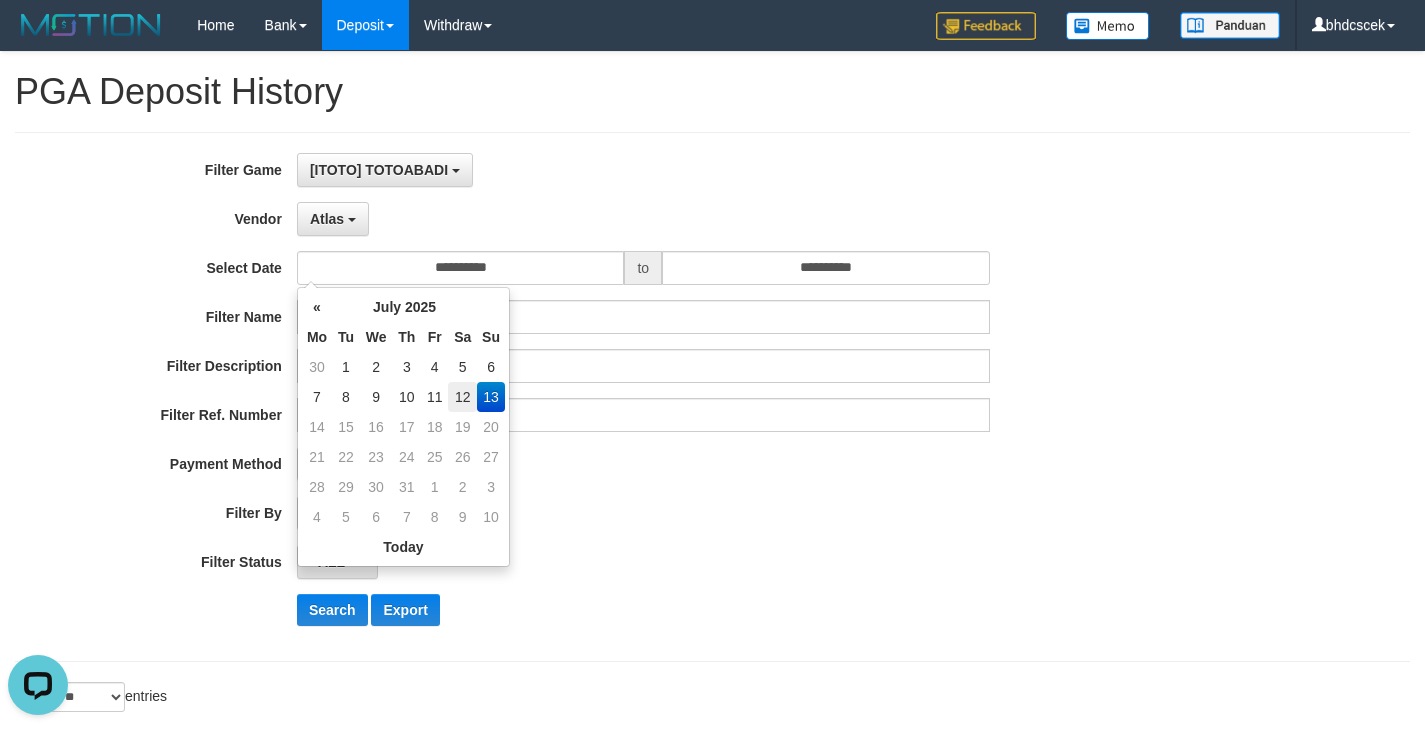 click on "12" at bounding box center (462, 397) 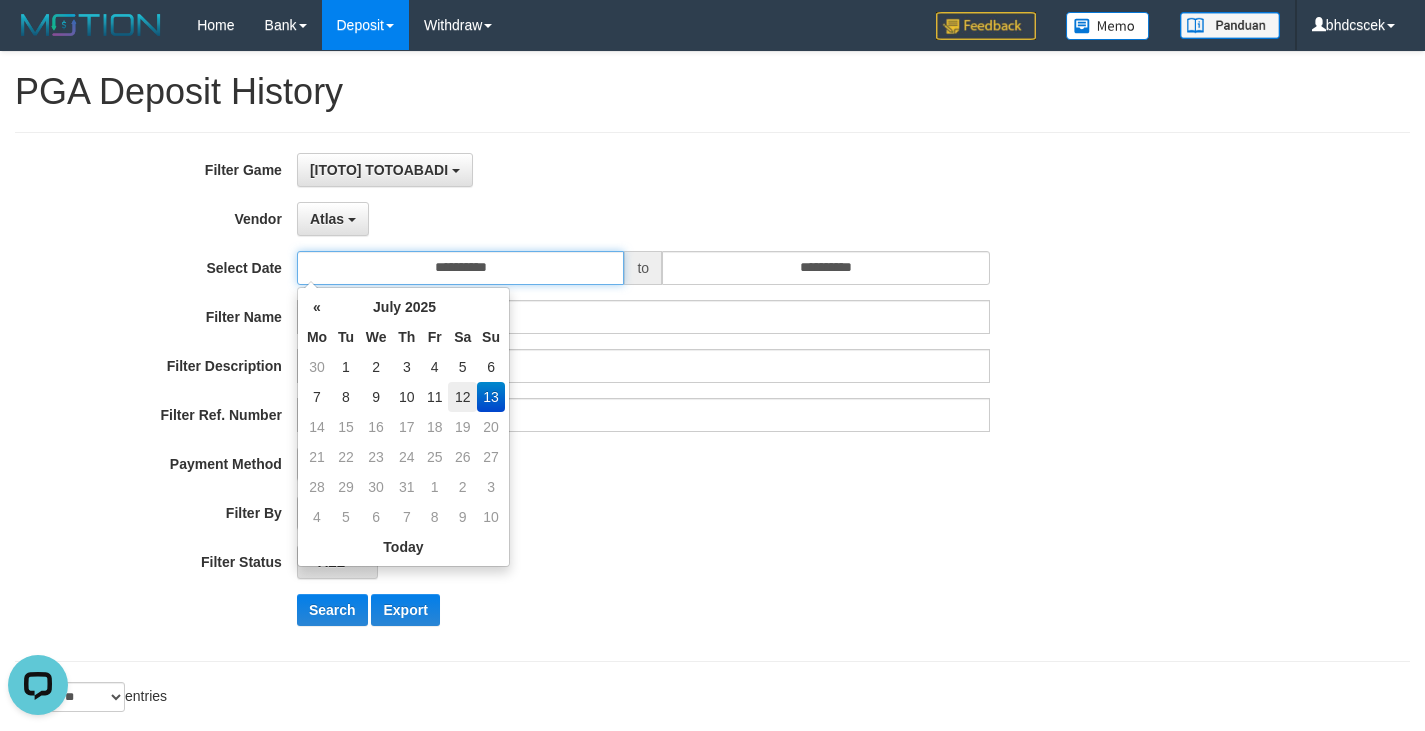 type on "**********" 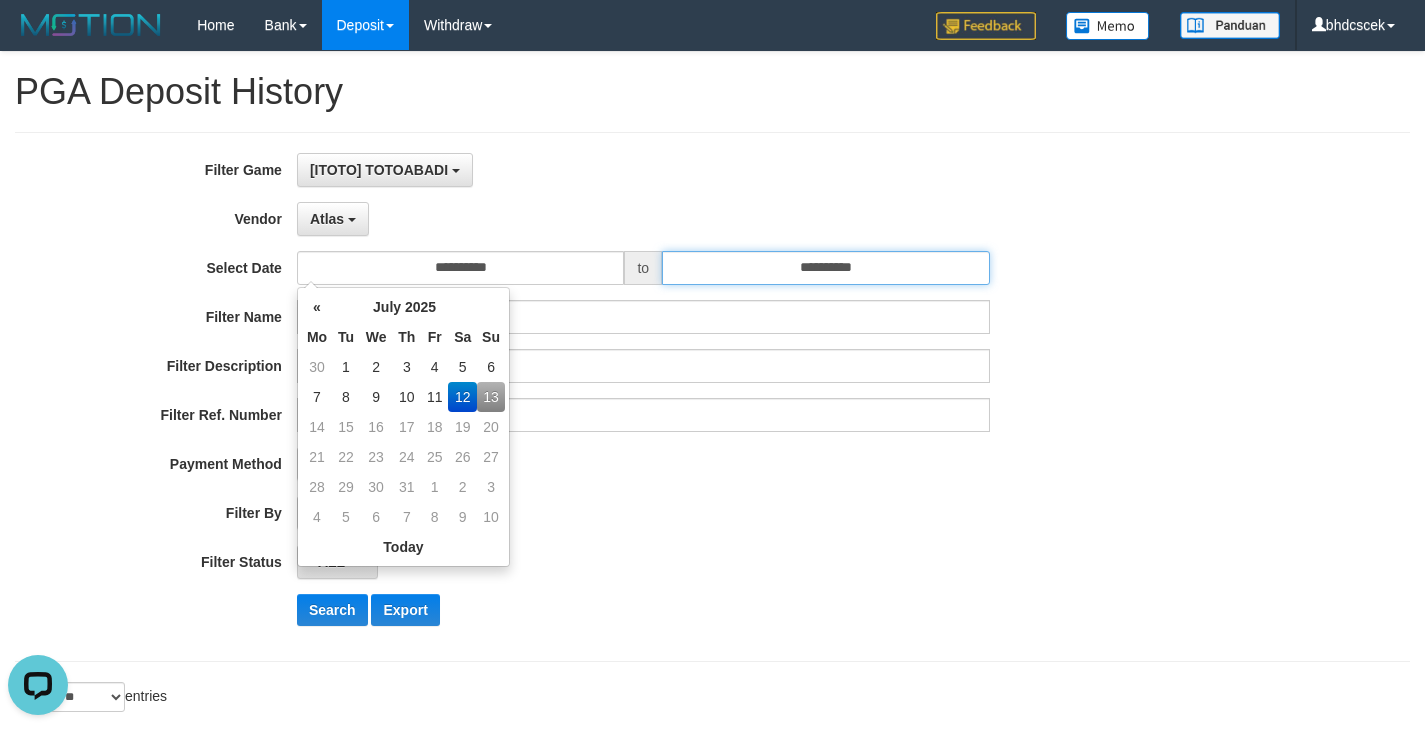 click on "**********" at bounding box center [826, 268] 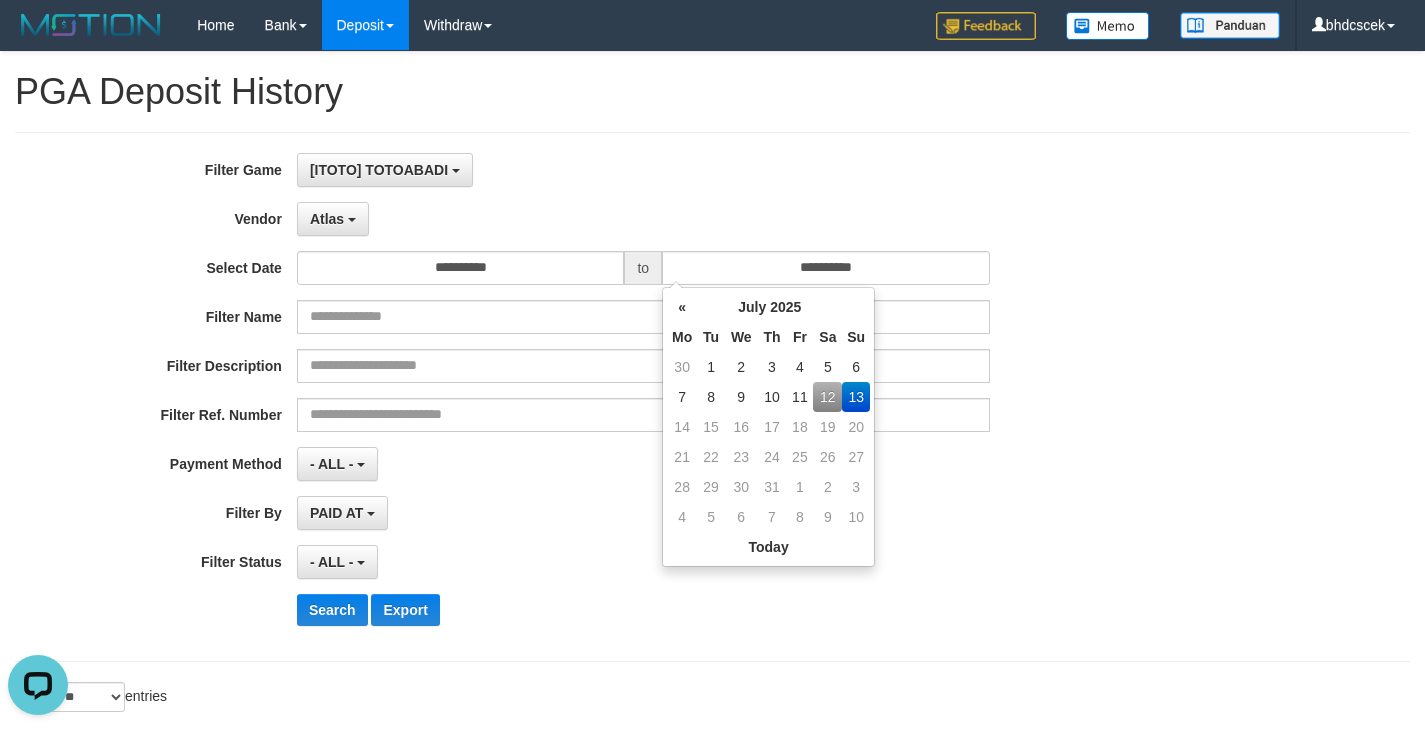 click on "12" at bounding box center [827, 397] 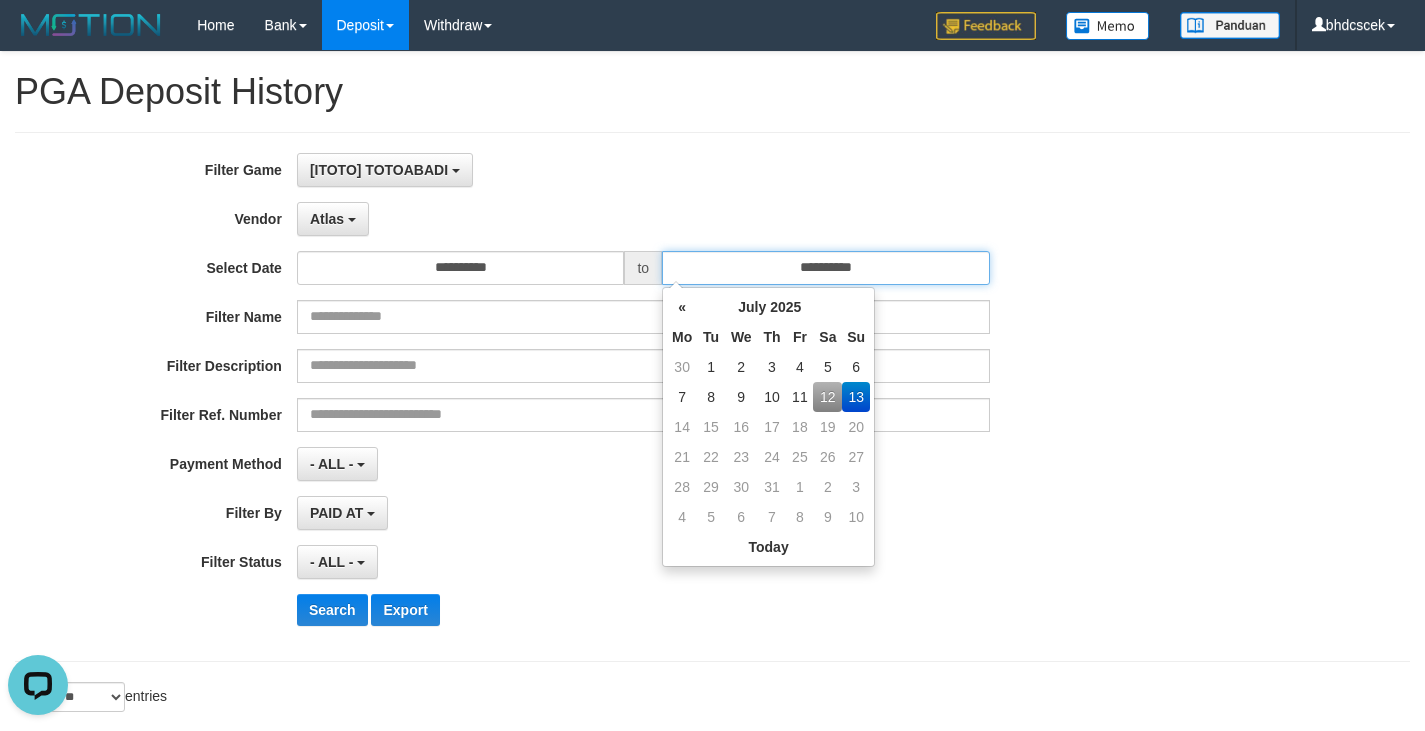 type on "**********" 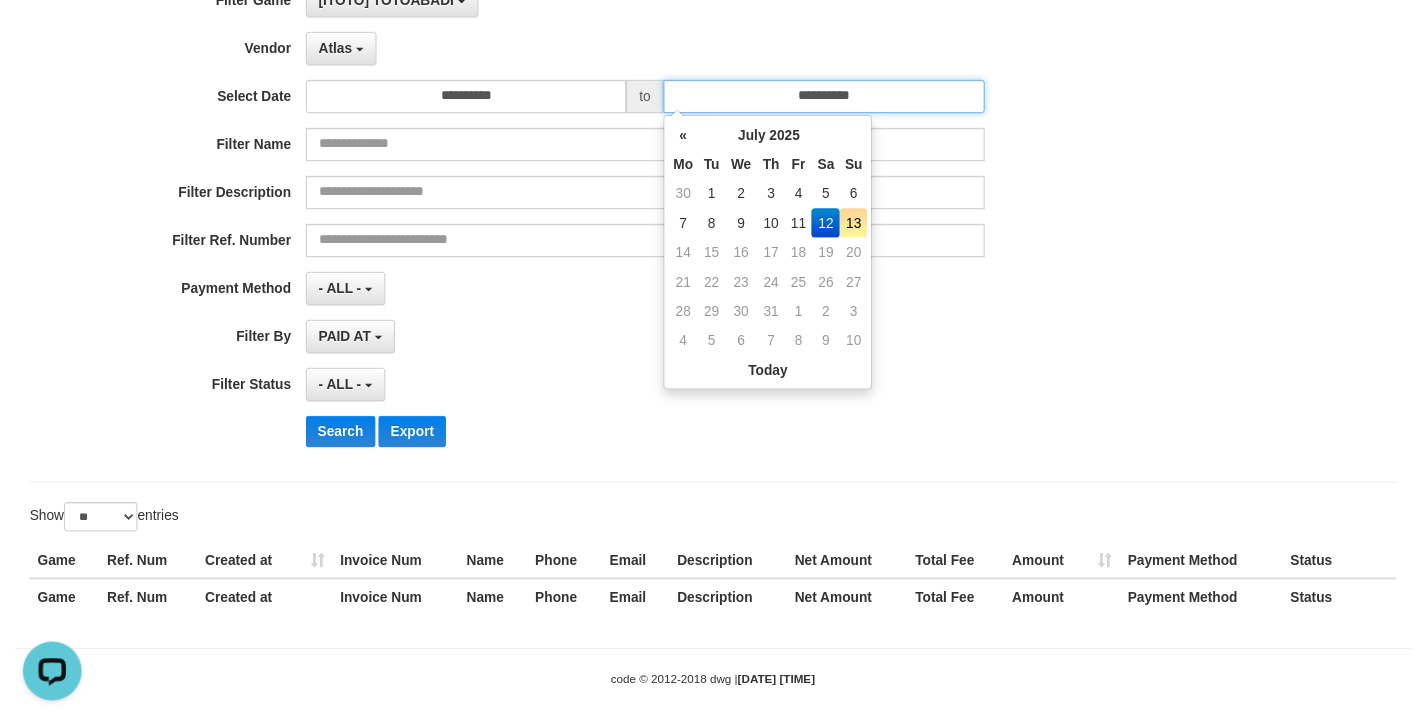 scroll, scrollTop: 191, scrollLeft: 0, axis: vertical 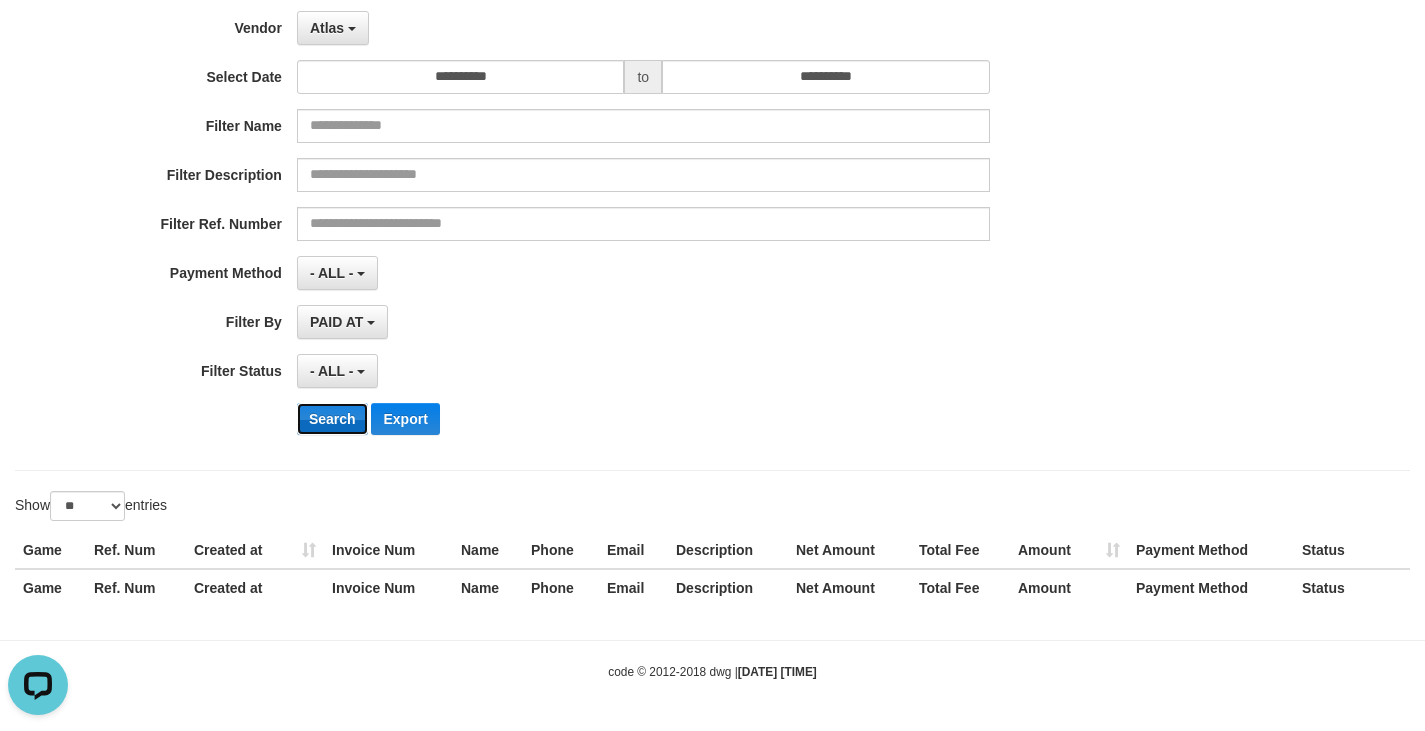 click on "Search" at bounding box center [332, 419] 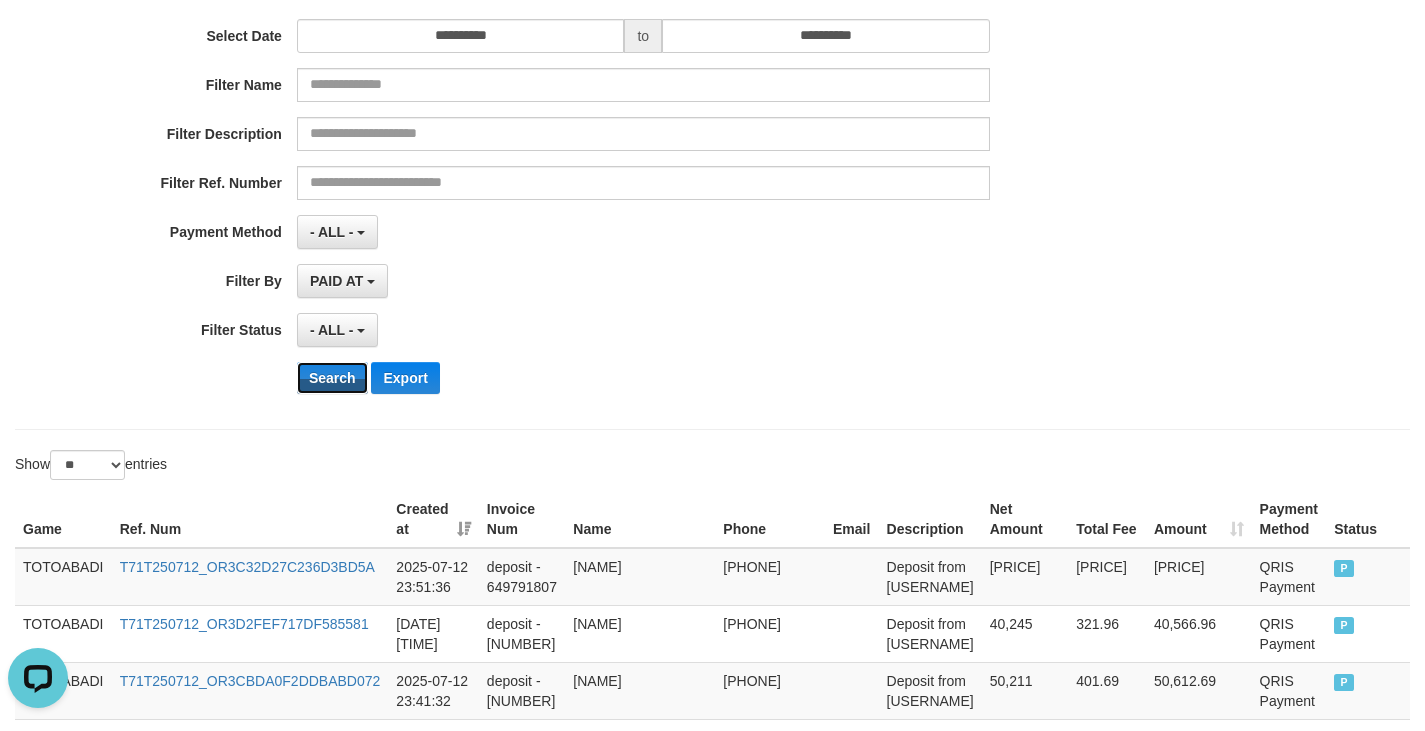scroll, scrollTop: 106, scrollLeft: 0, axis: vertical 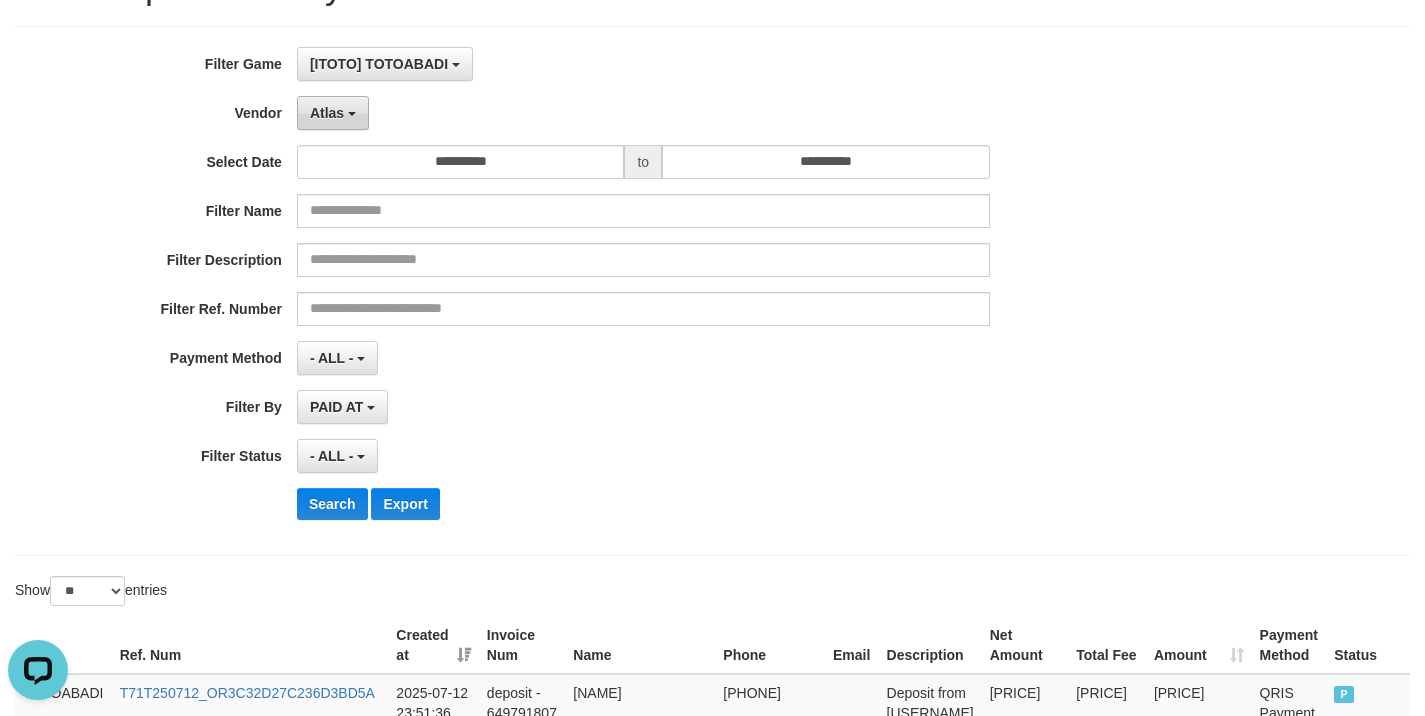 click on "Atlas" at bounding box center [333, 113] 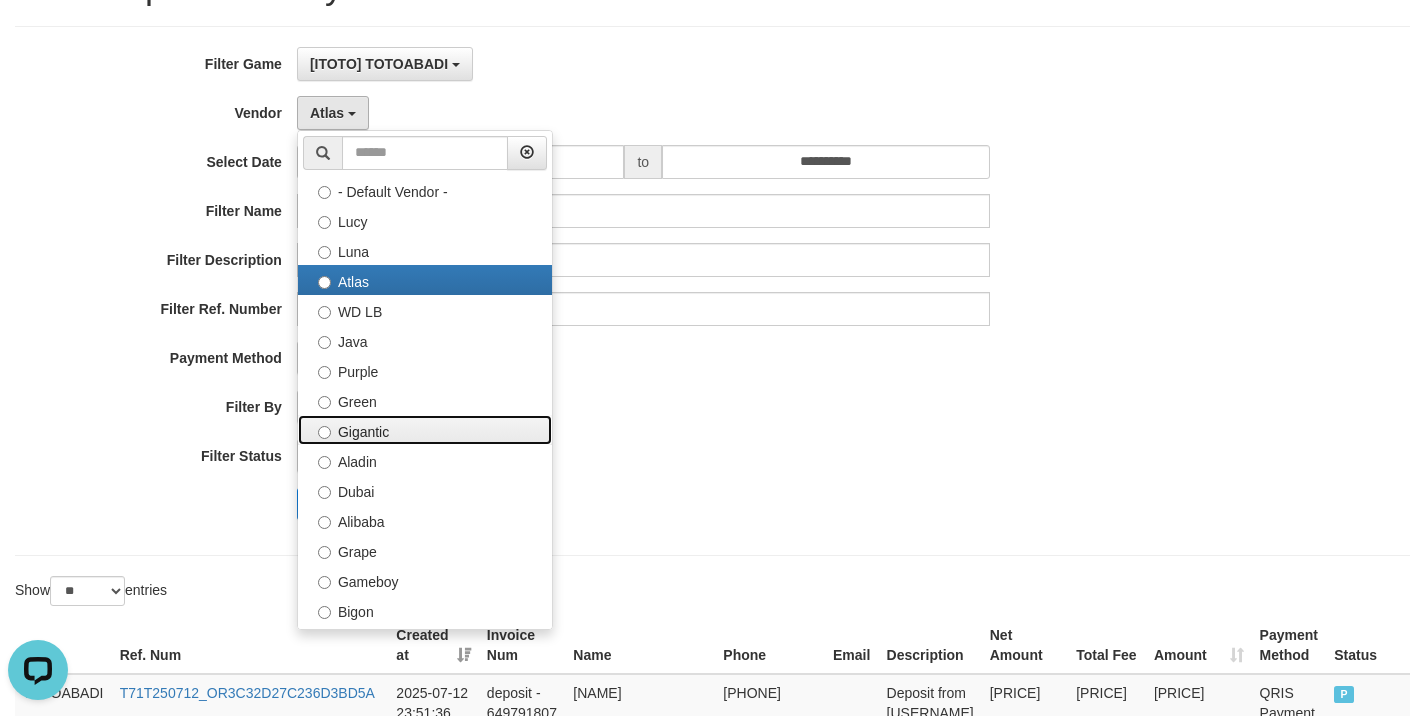 click on "Gigantic" at bounding box center [425, 430] 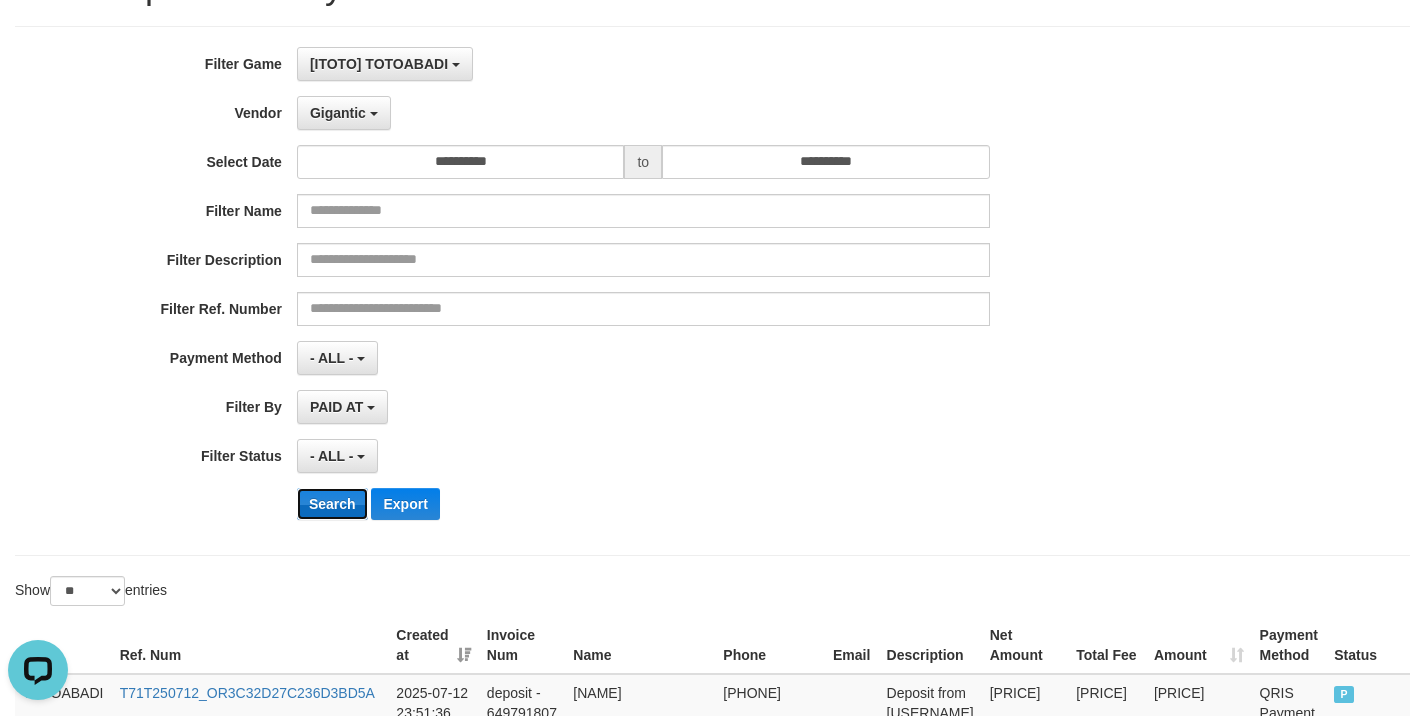 click on "Search" at bounding box center (332, 504) 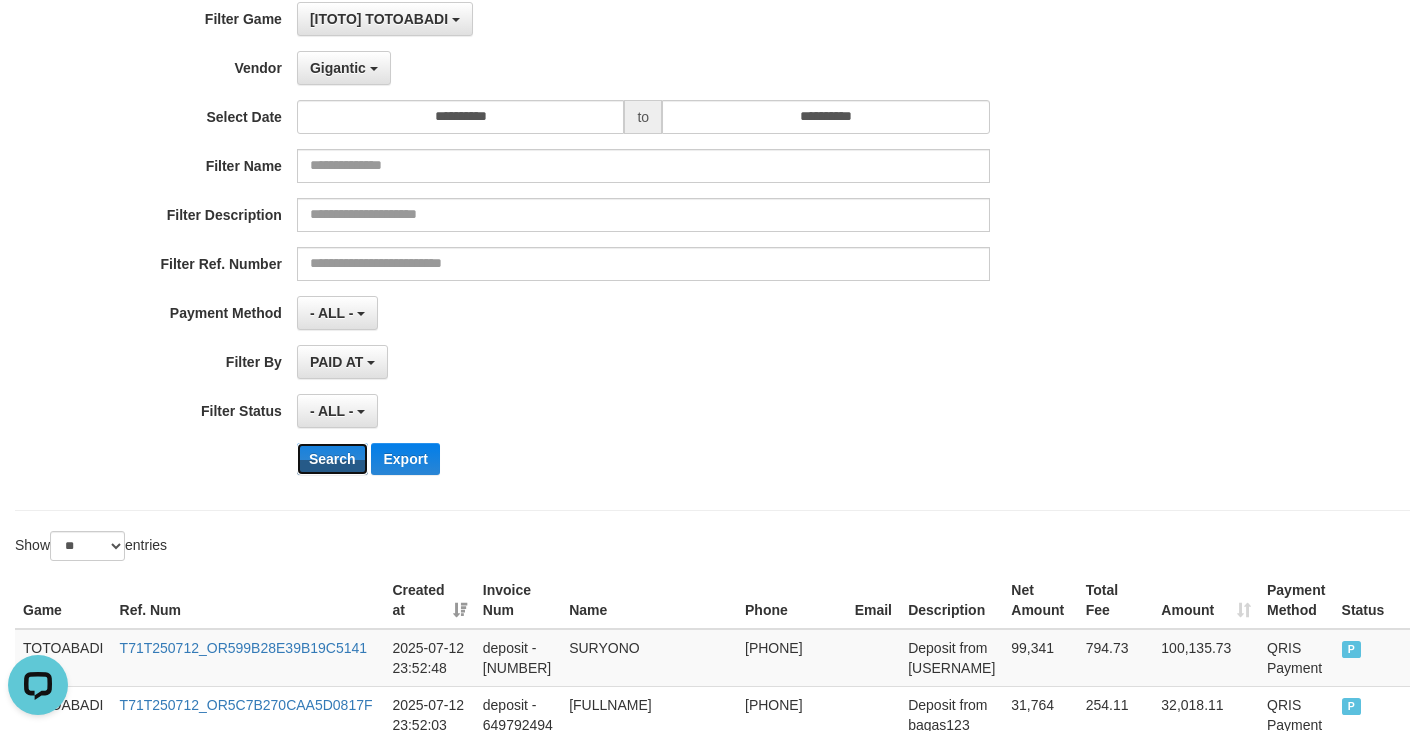 scroll, scrollTop: 0, scrollLeft: 0, axis: both 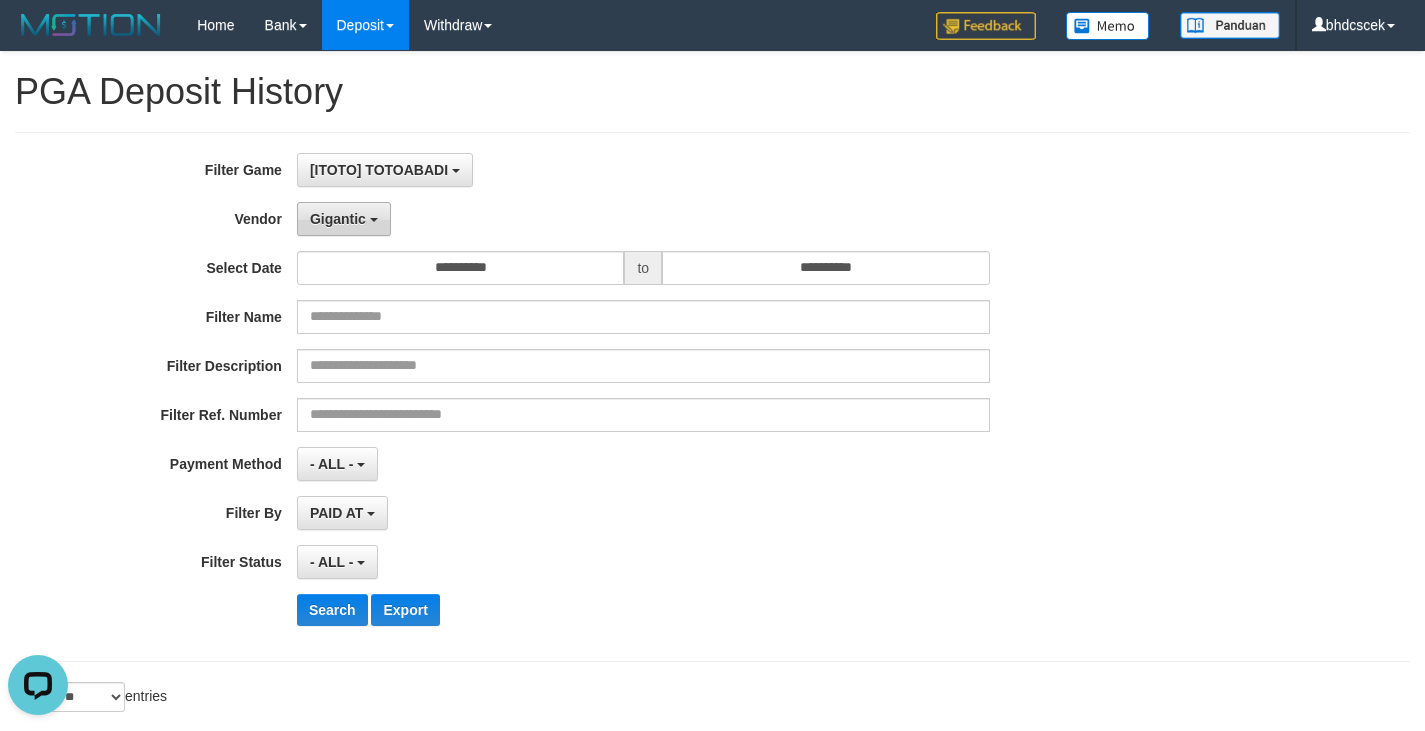 drag, startPoint x: 327, startPoint y: 216, endPoint x: 331, endPoint y: 231, distance: 15.524175 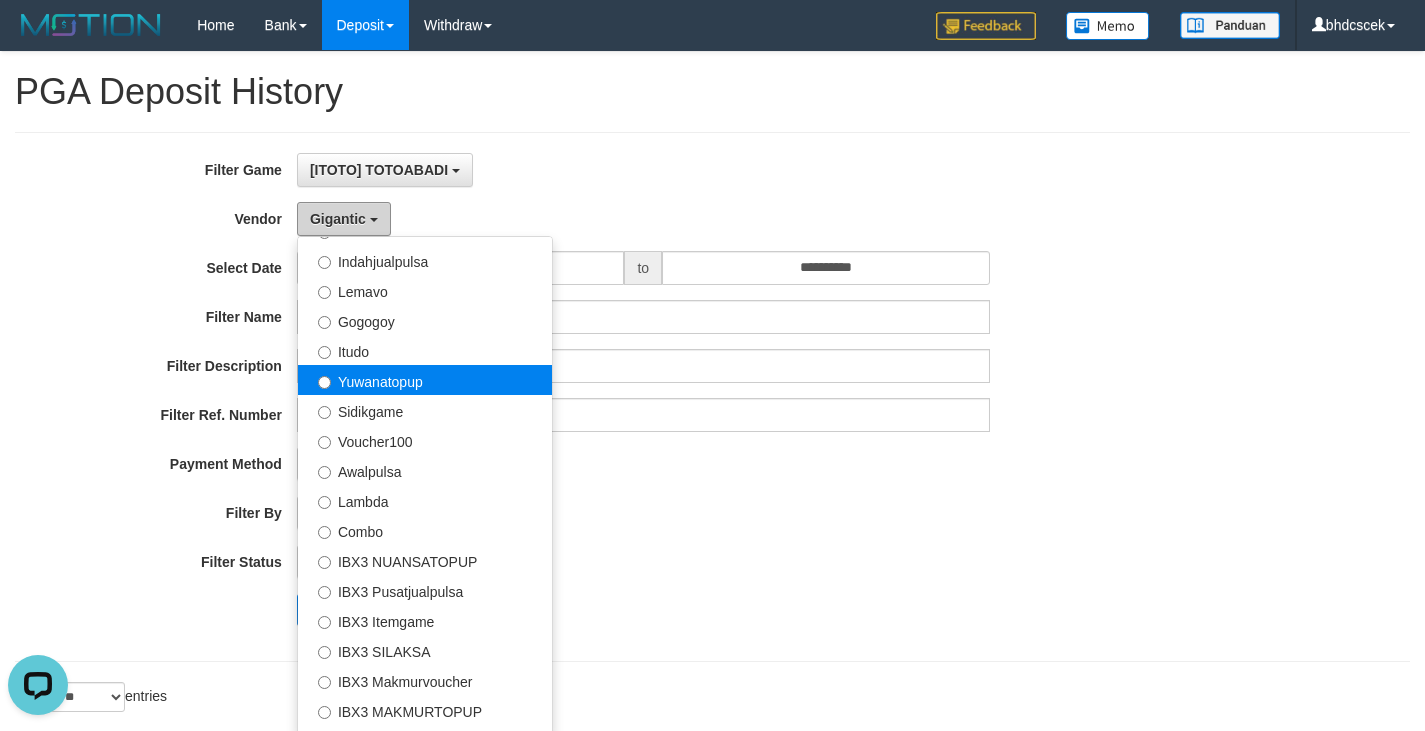 scroll, scrollTop: 533, scrollLeft: 0, axis: vertical 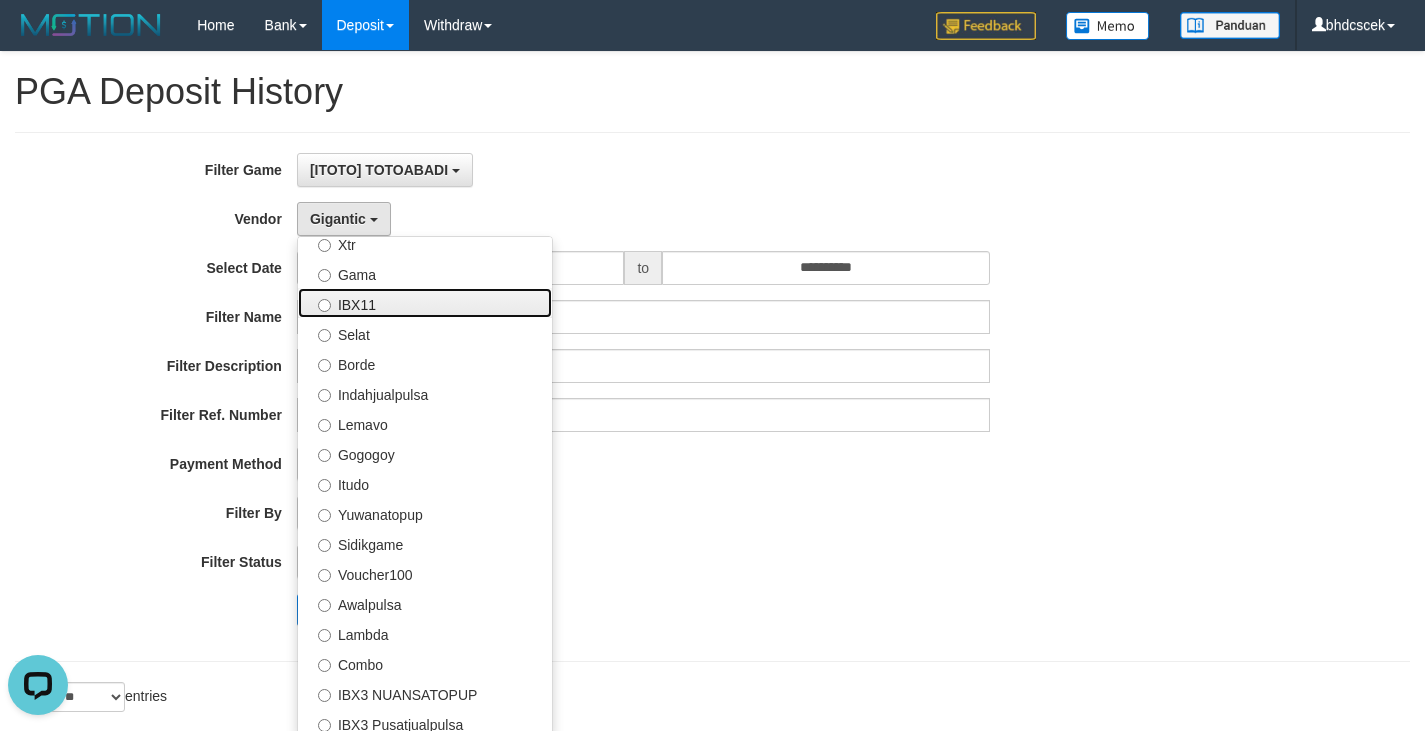 click on "IBX11" at bounding box center (425, 303) 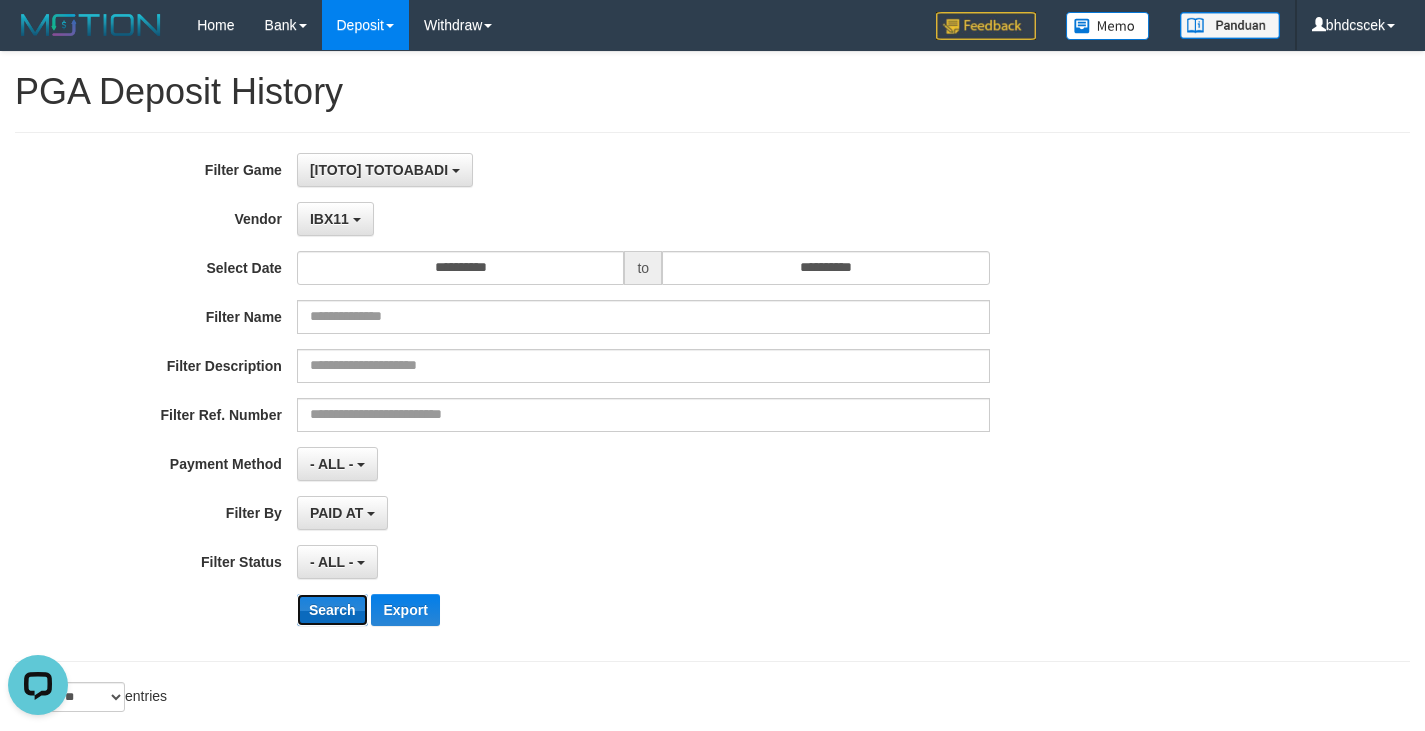 click on "Search" at bounding box center [332, 610] 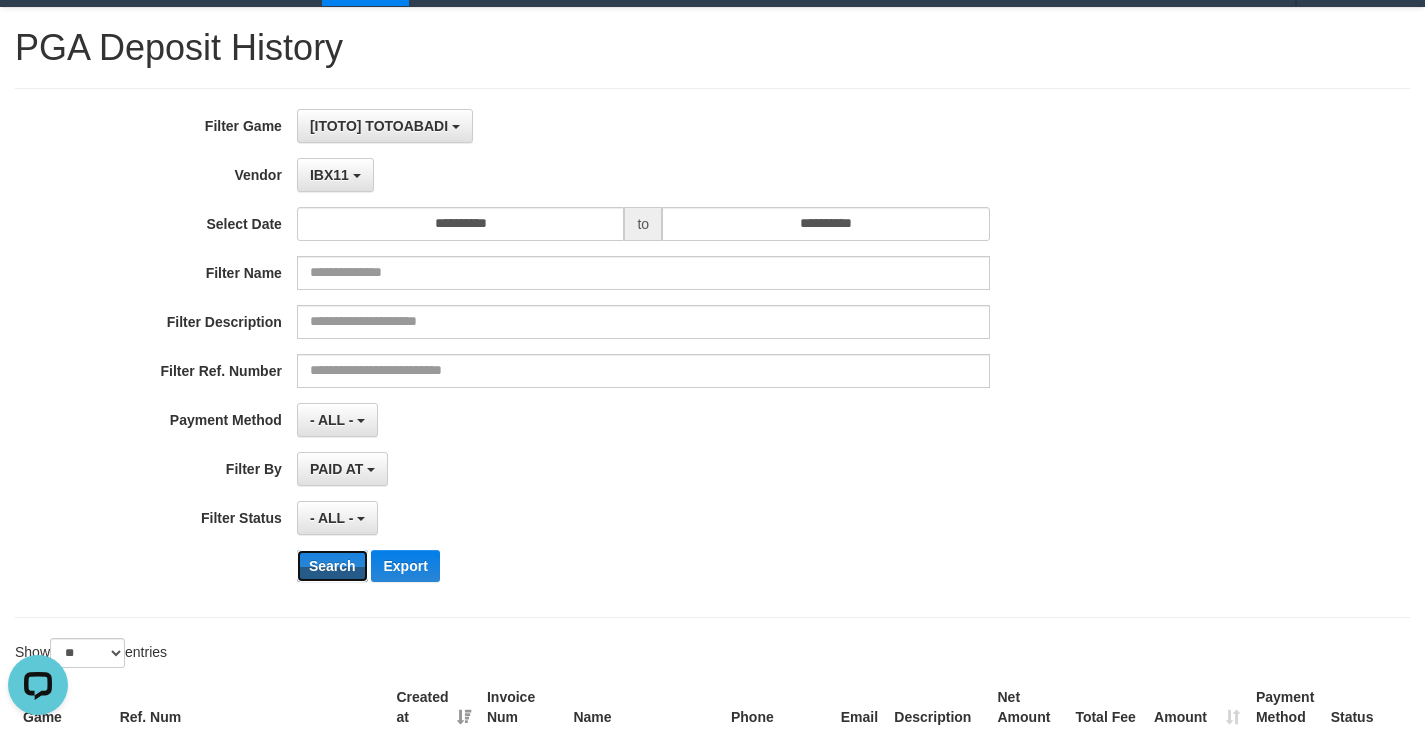 scroll, scrollTop: 0, scrollLeft: 0, axis: both 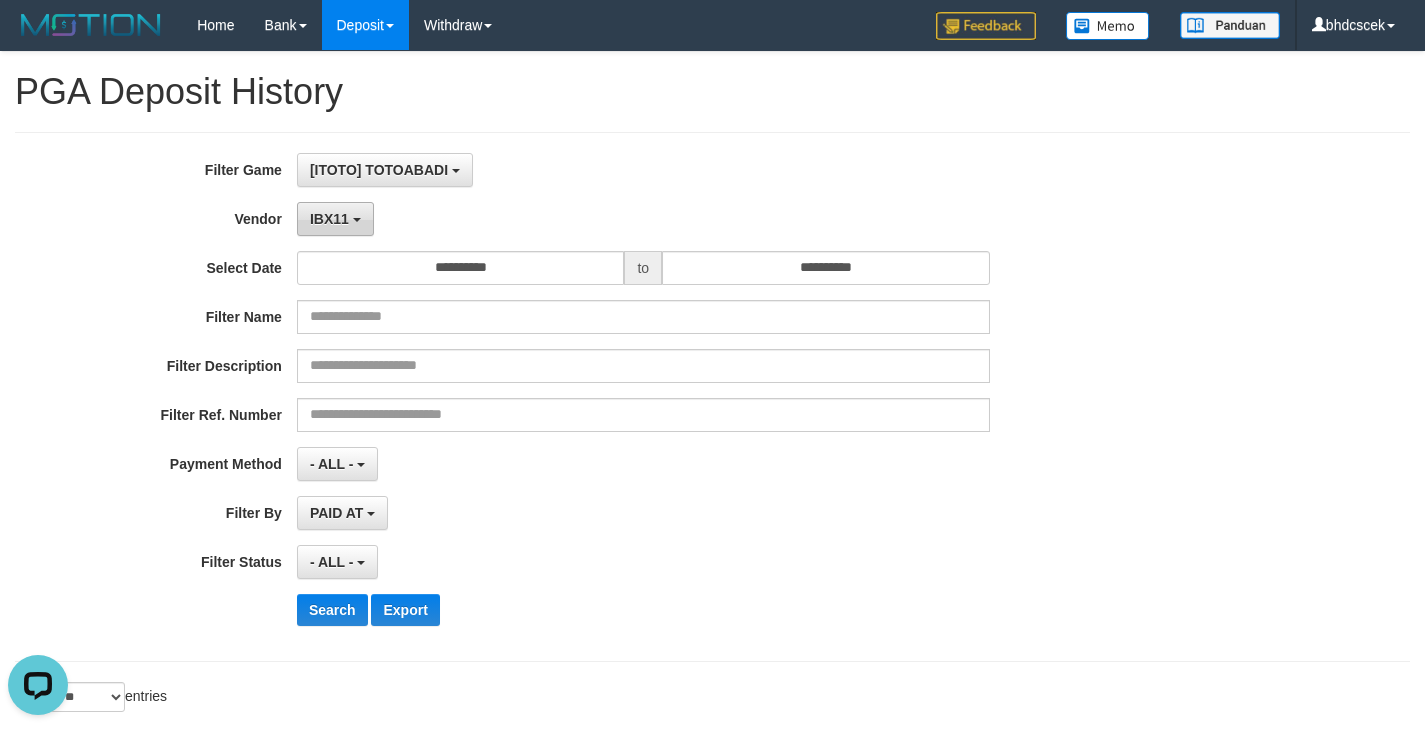 click on "IBX11" at bounding box center [329, 219] 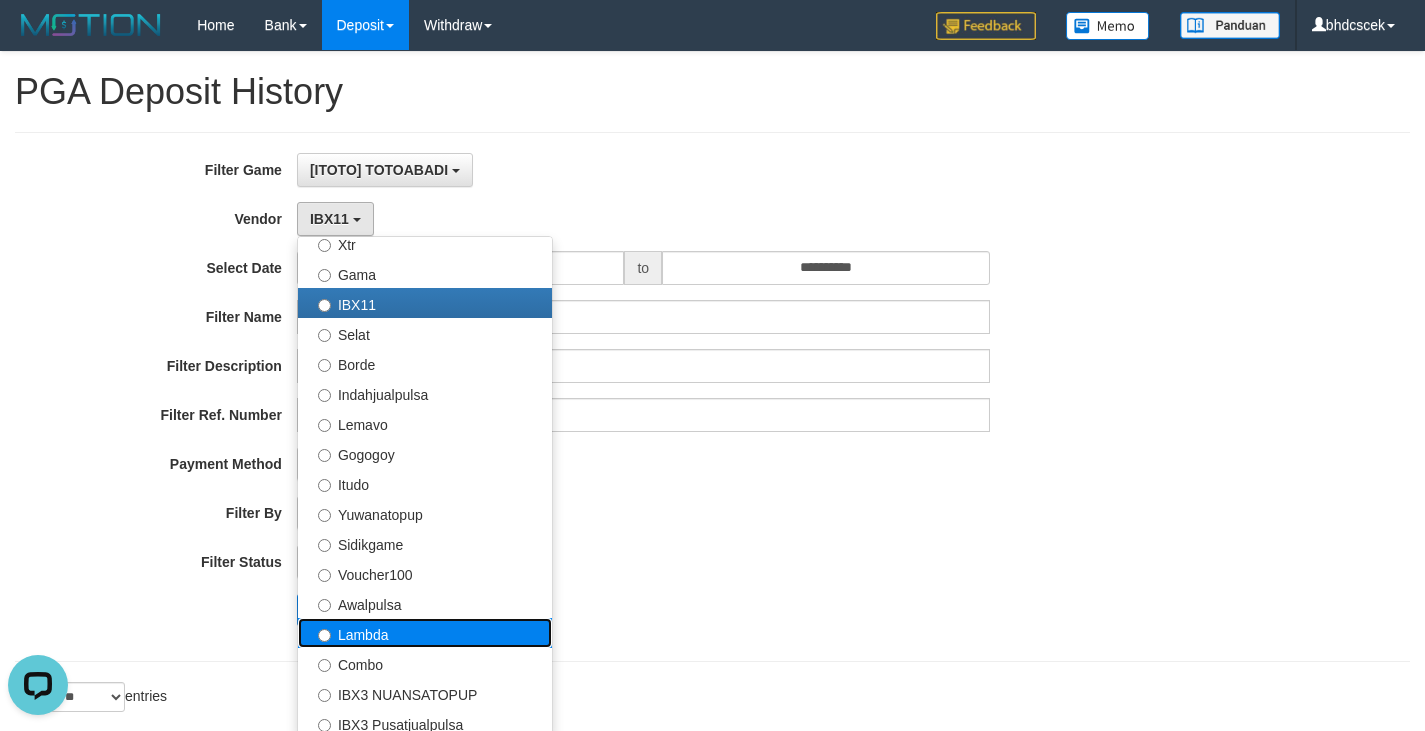 click on "Lambda" at bounding box center (425, 633) 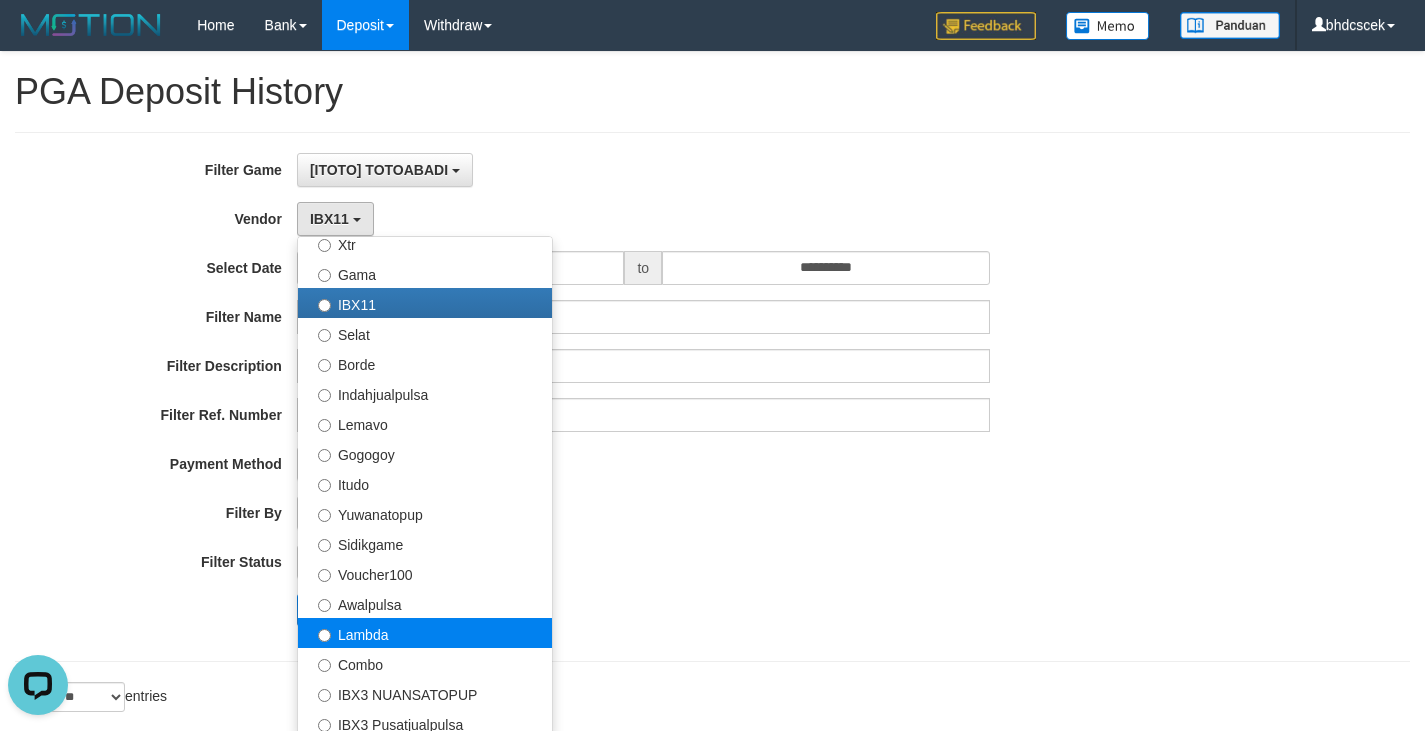 select on "**********" 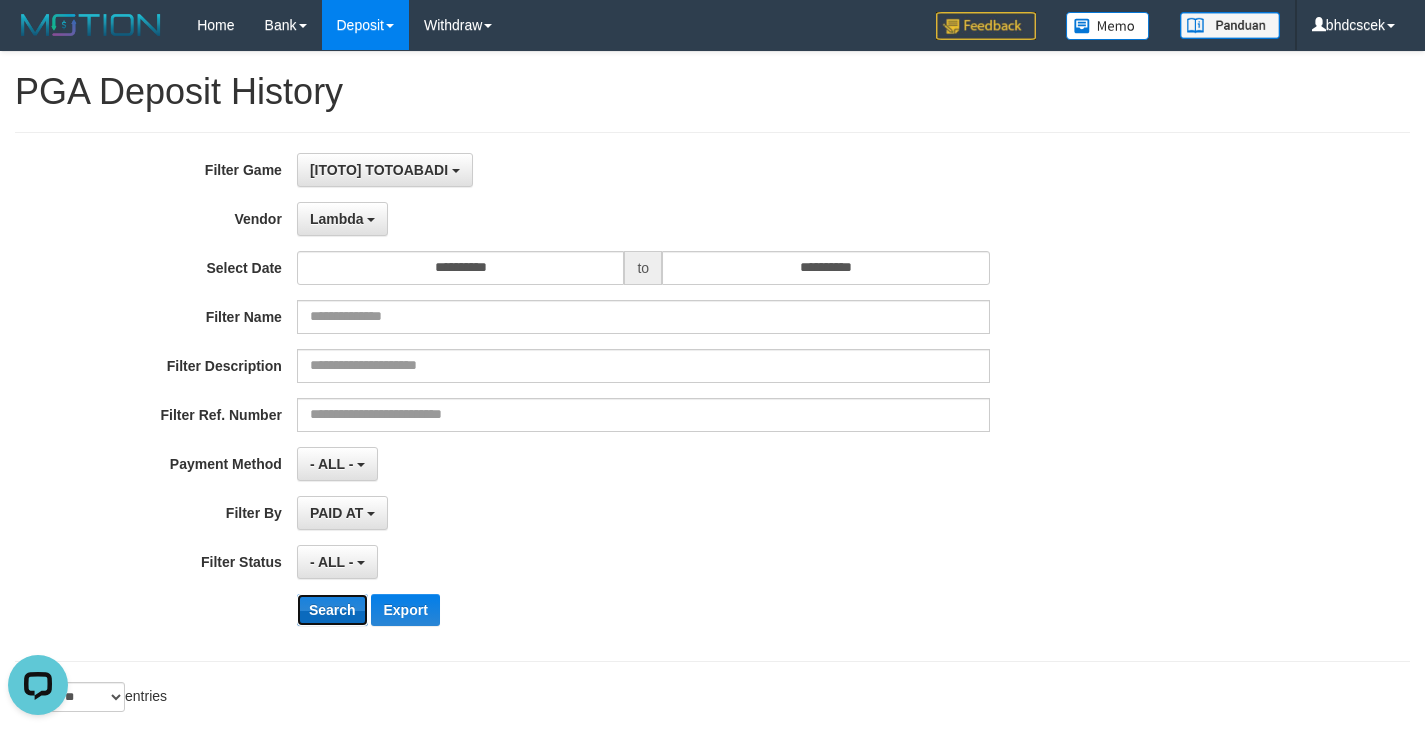 click on "Search" at bounding box center (332, 610) 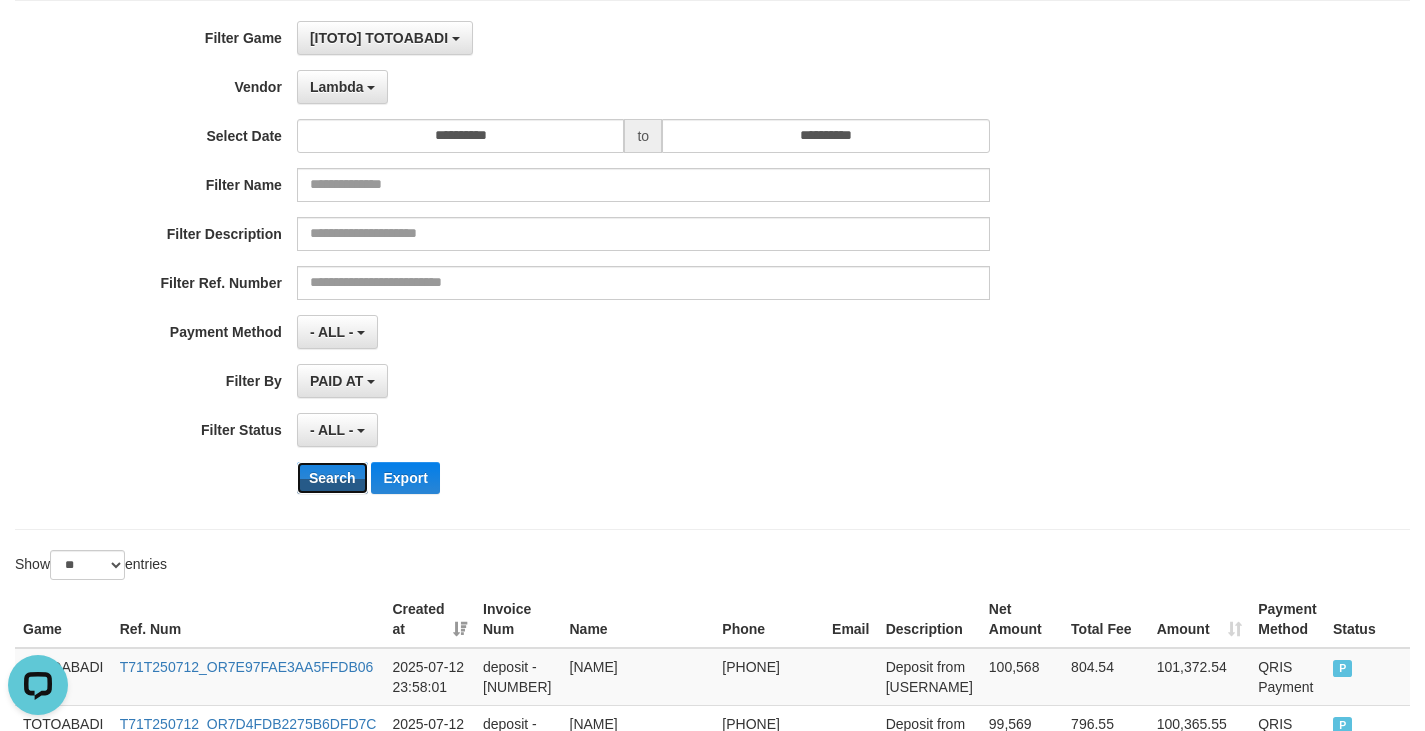 scroll, scrollTop: 0, scrollLeft: 0, axis: both 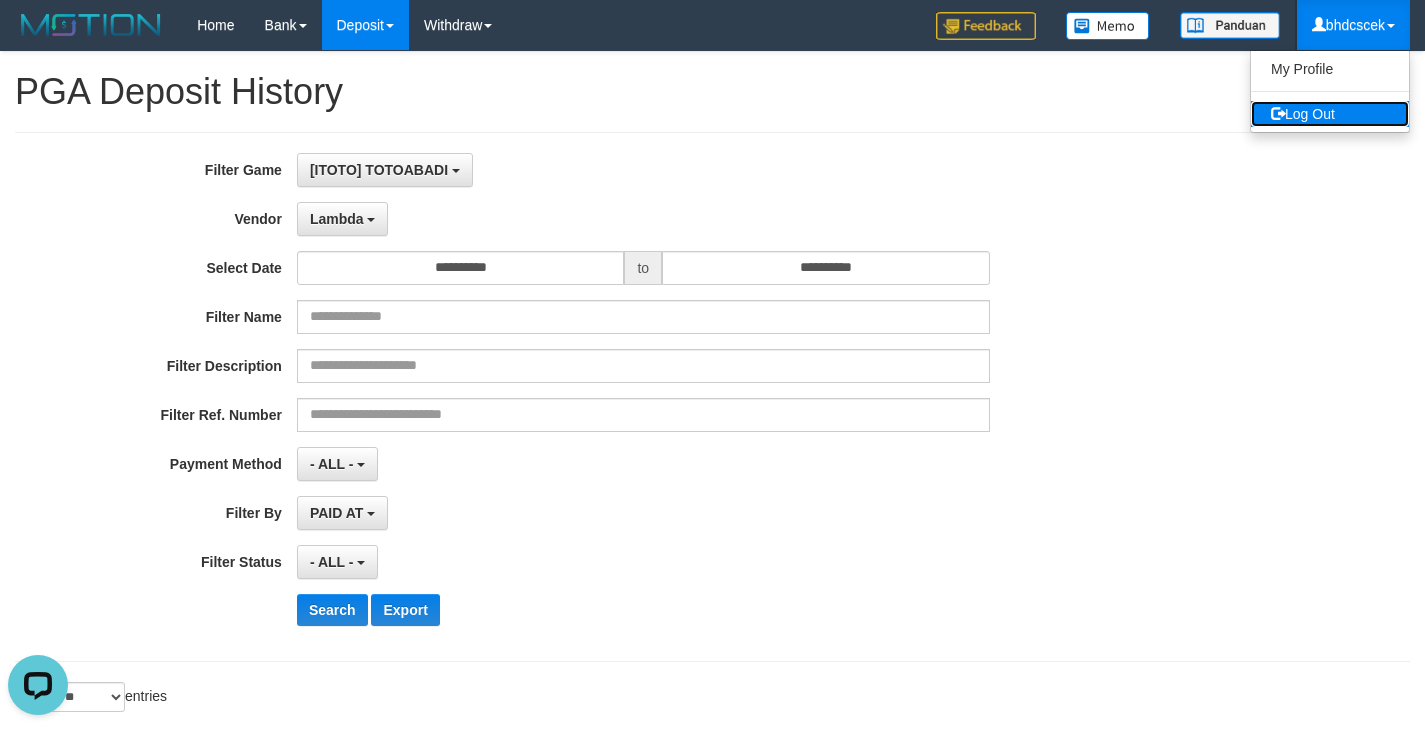 click on "Log Out" at bounding box center (1330, 114) 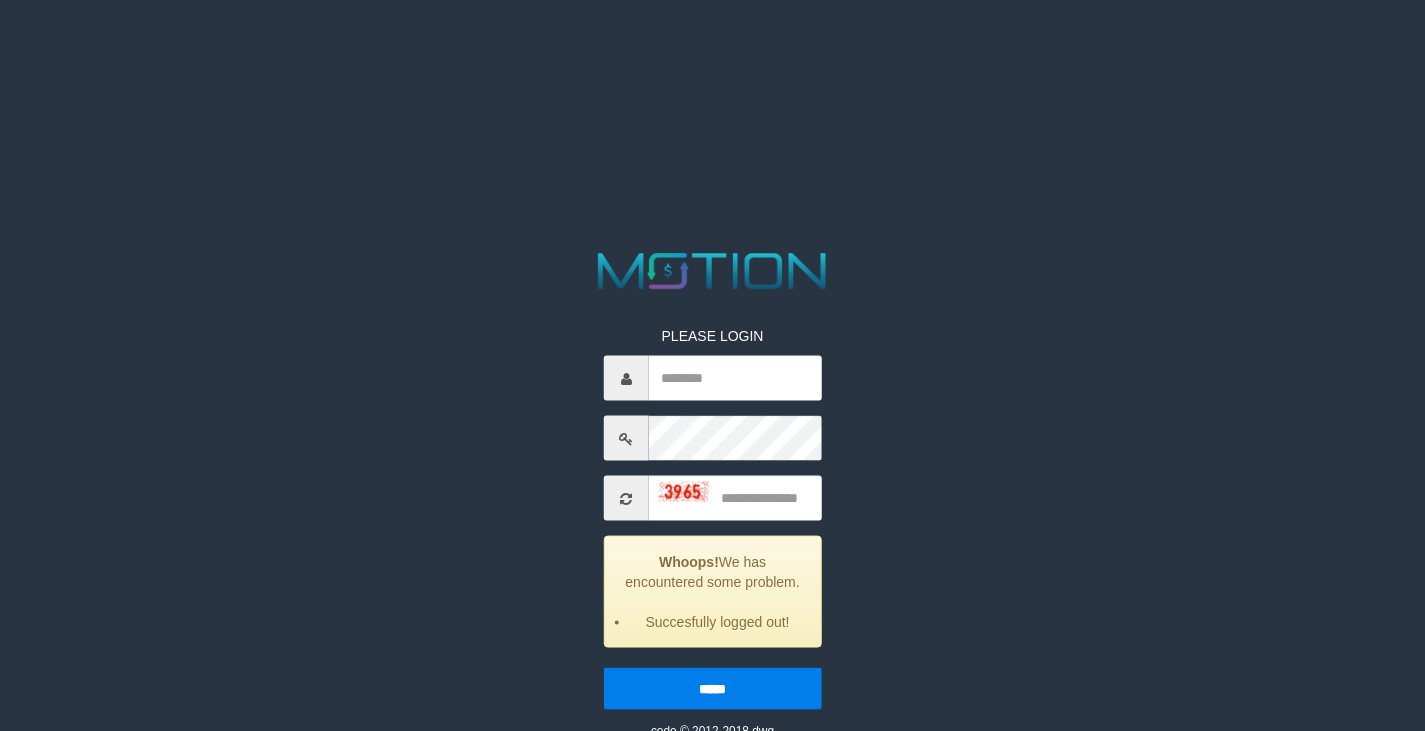 scroll, scrollTop: 0, scrollLeft: 0, axis: both 